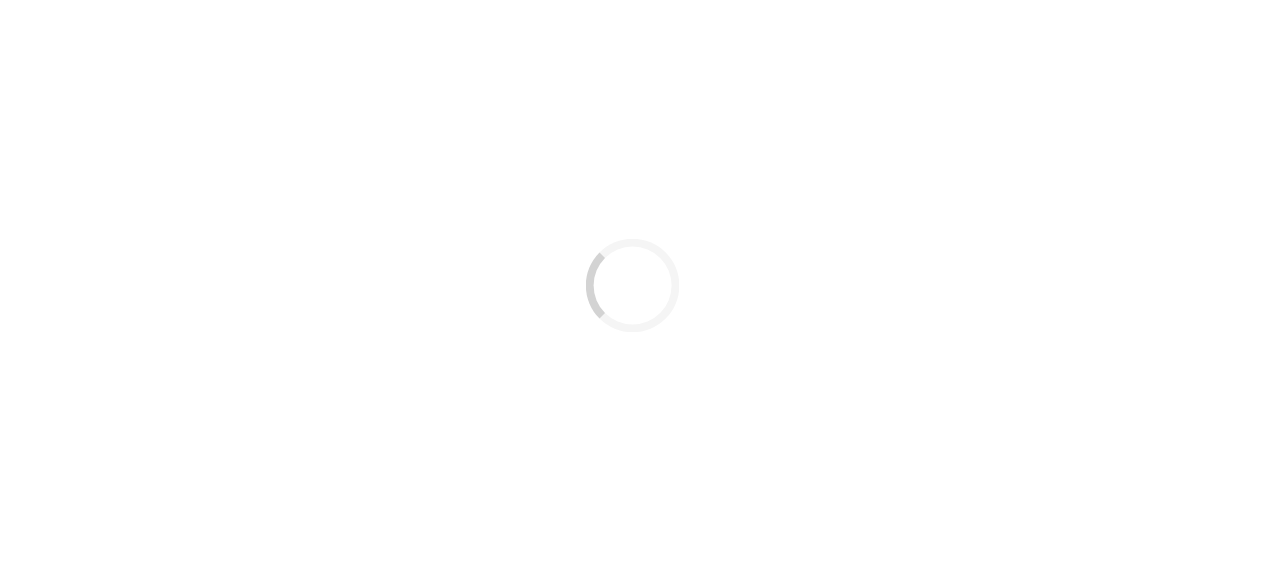scroll, scrollTop: 0, scrollLeft: 0, axis: both 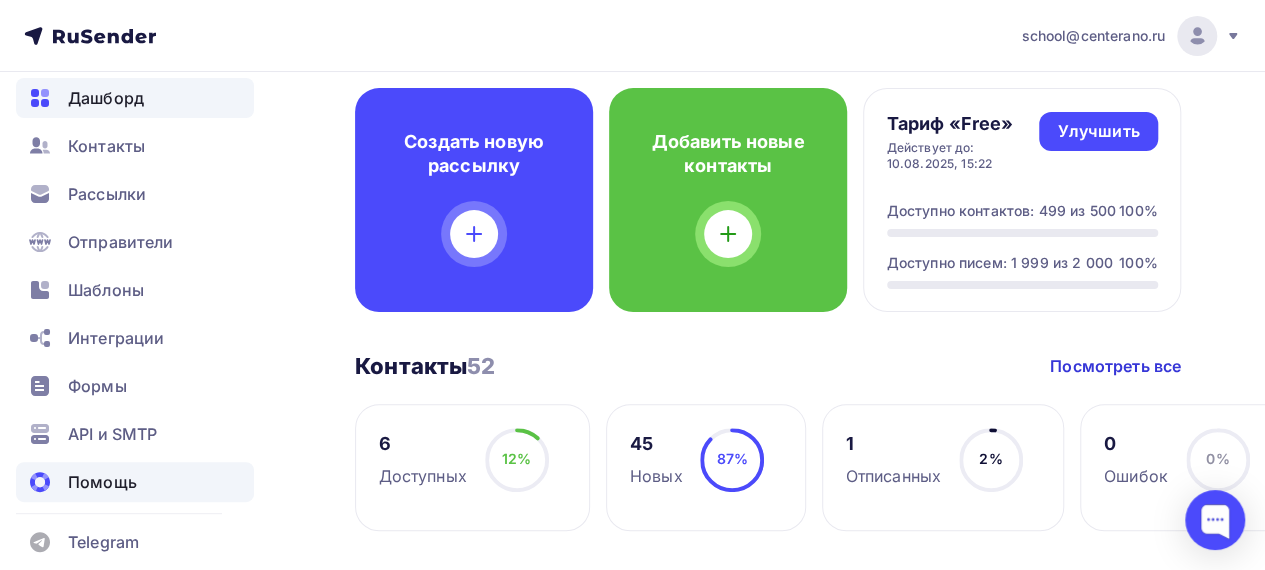 click on "Помощь" at bounding box center (135, 482) 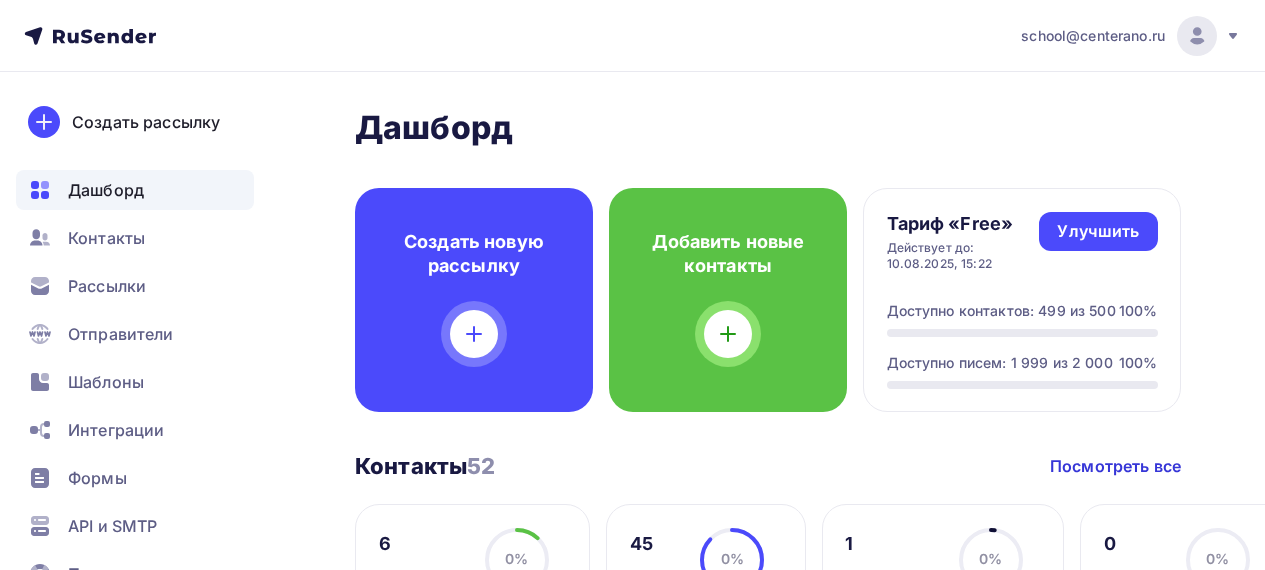 scroll, scrollTop: 0, scrollLeft: 0, axis: both 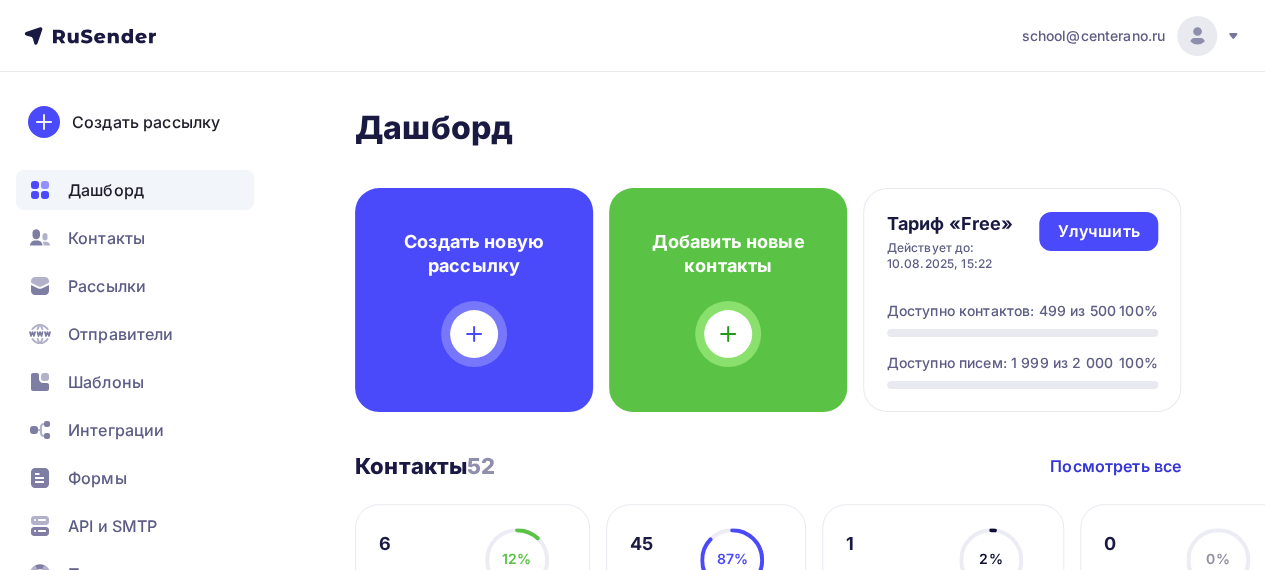 click 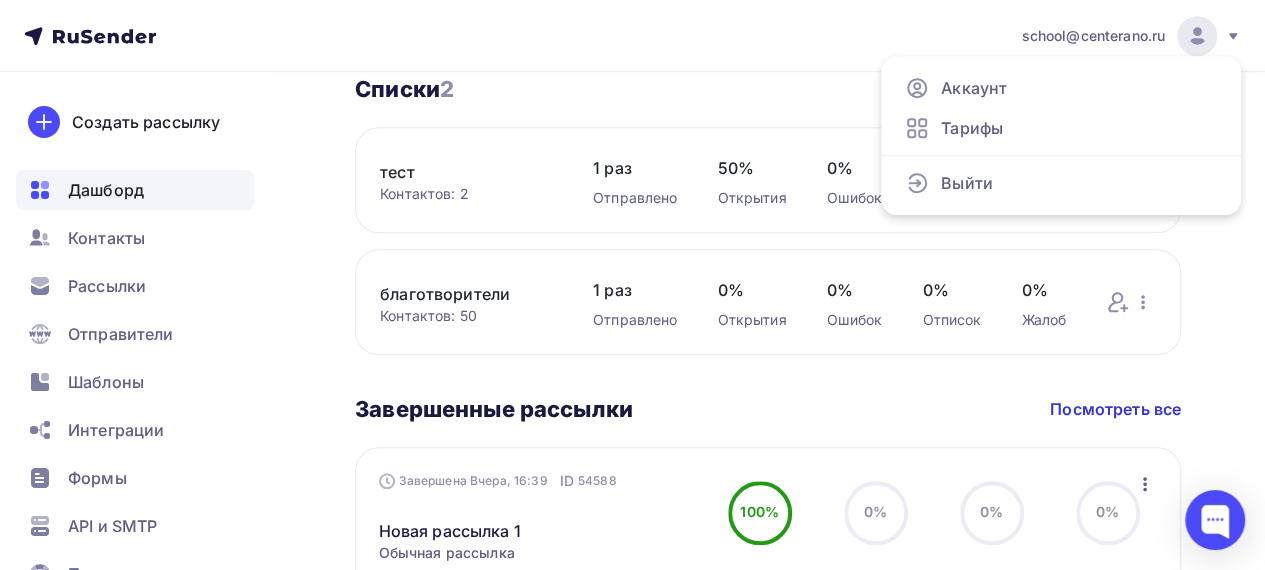 scroll, scrollTop: 594, scrollLeft: 0, axis: vertical 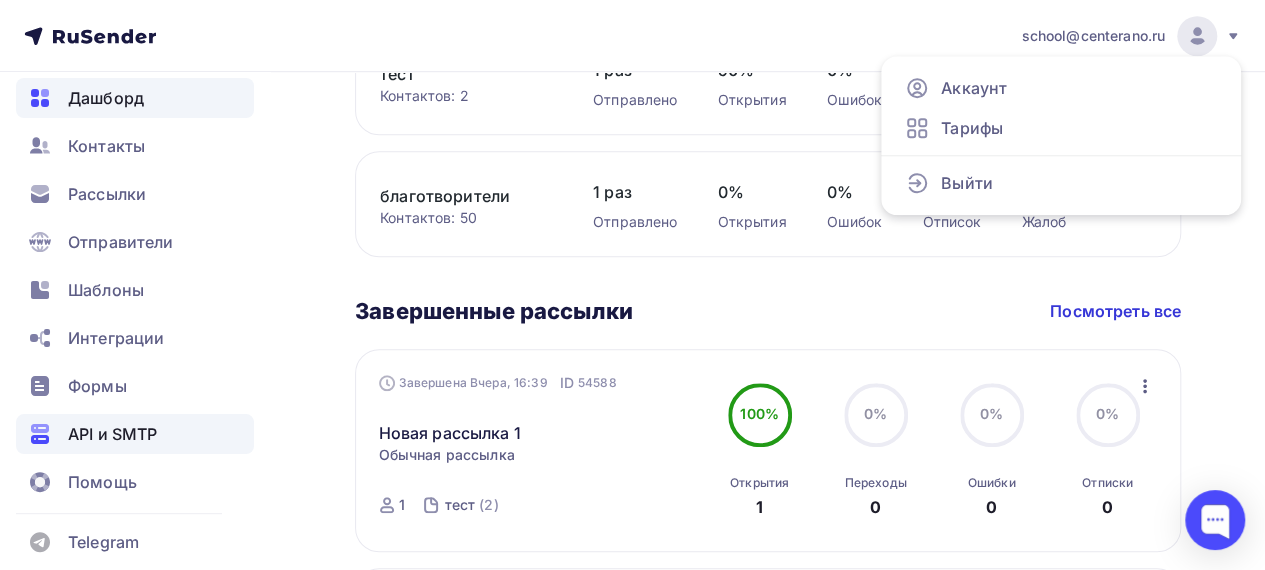 click on "API и SMTP" at bounding box center (112, 434) 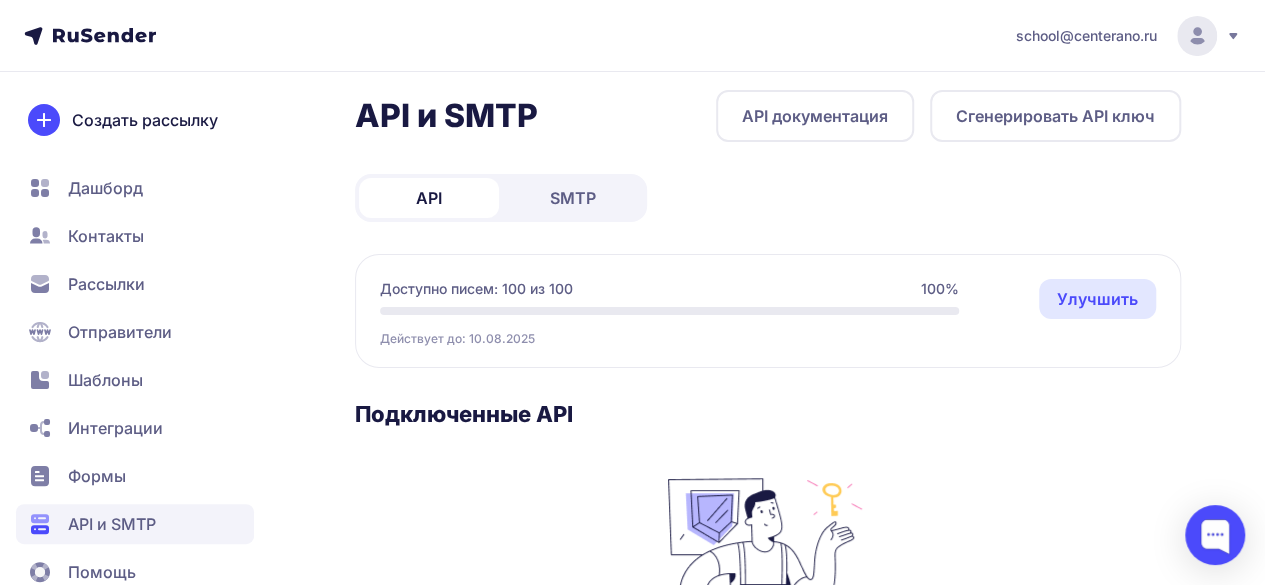 scroll, scrollTop: 0, scrollLeft: 0, axis: both 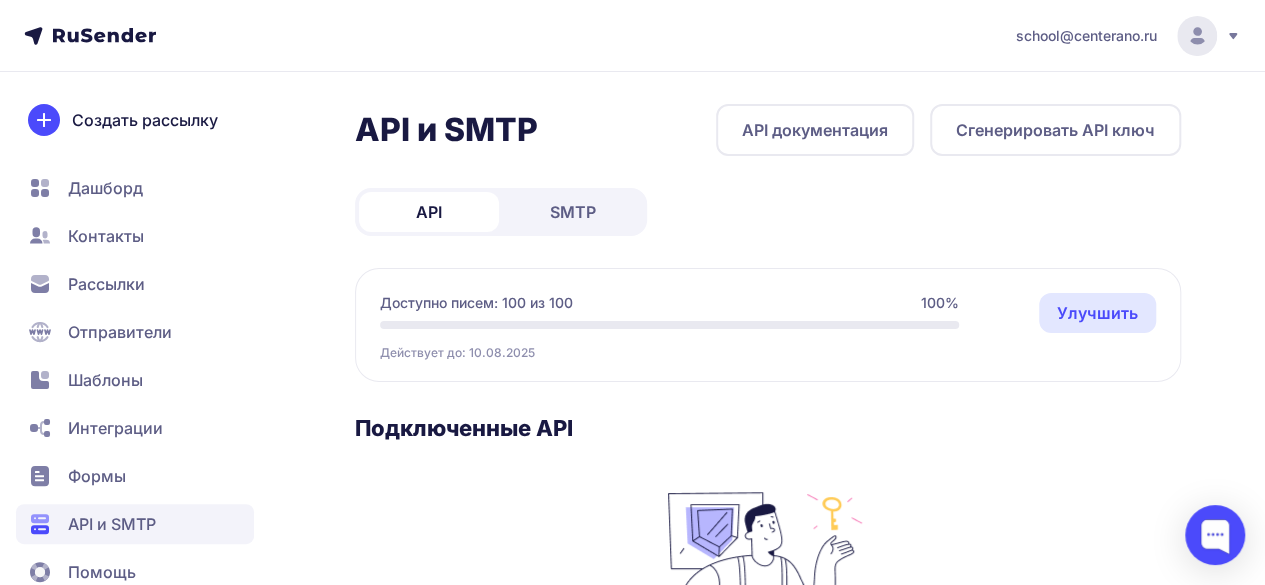 click on "SMTP" at bounding box center [573, 212] 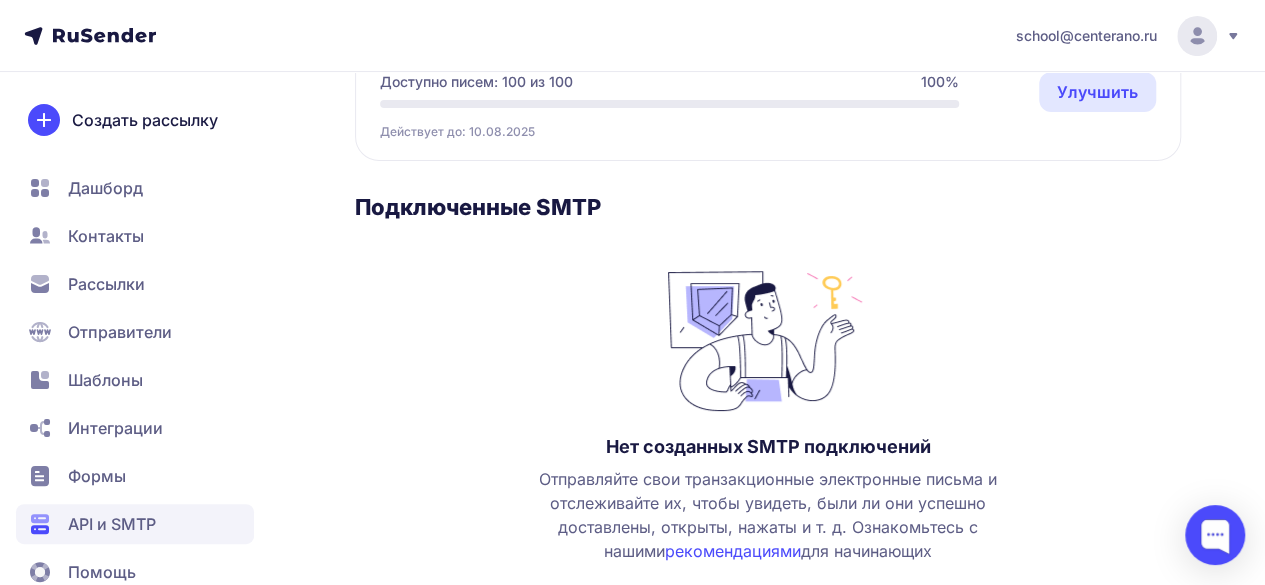 scroll, scrollTop: 134, scrollLeft: 0, axis: vertical 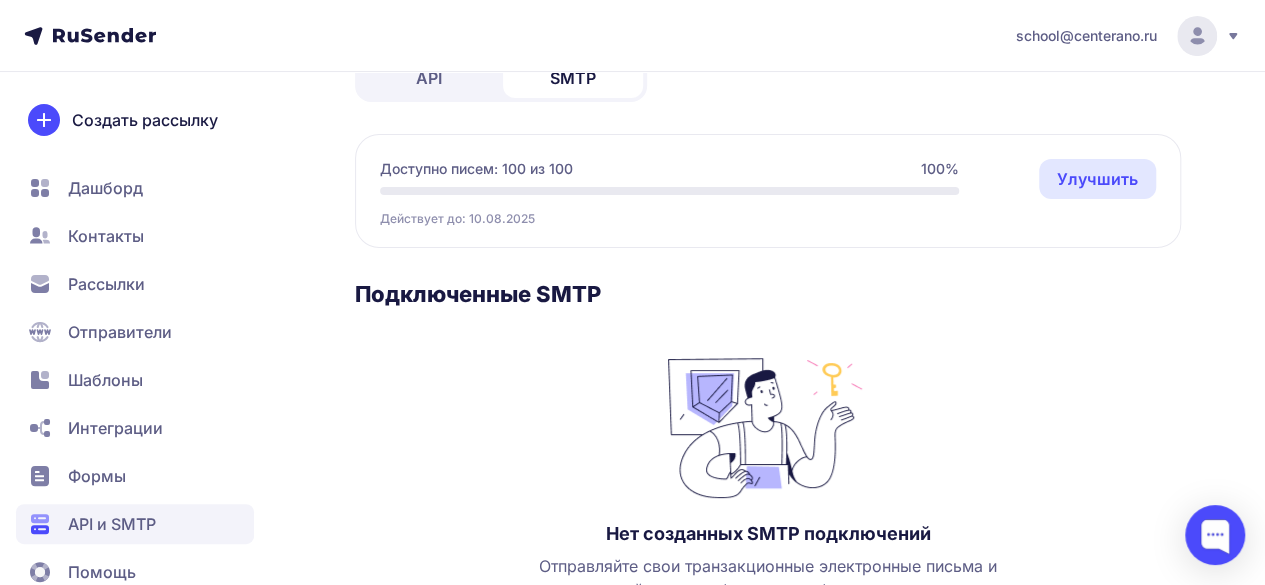 click on "Рассылки" 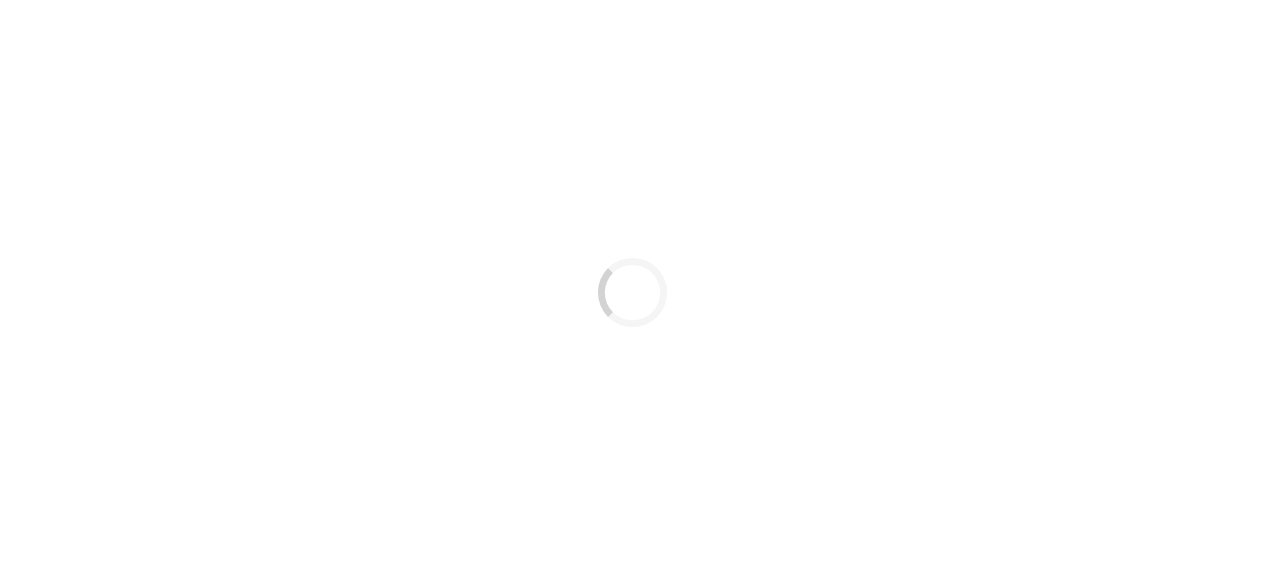 scroll, scrollTop: 0, scrollLeft: 0, axis: both 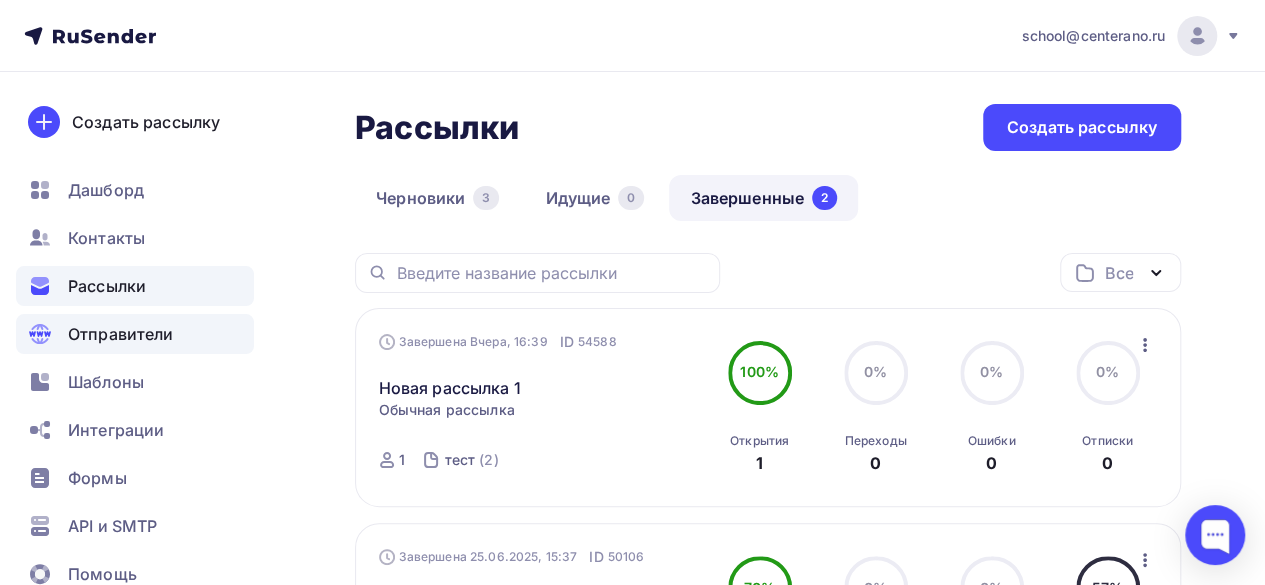 click on "Отправители" at bounding box center (121, 334) 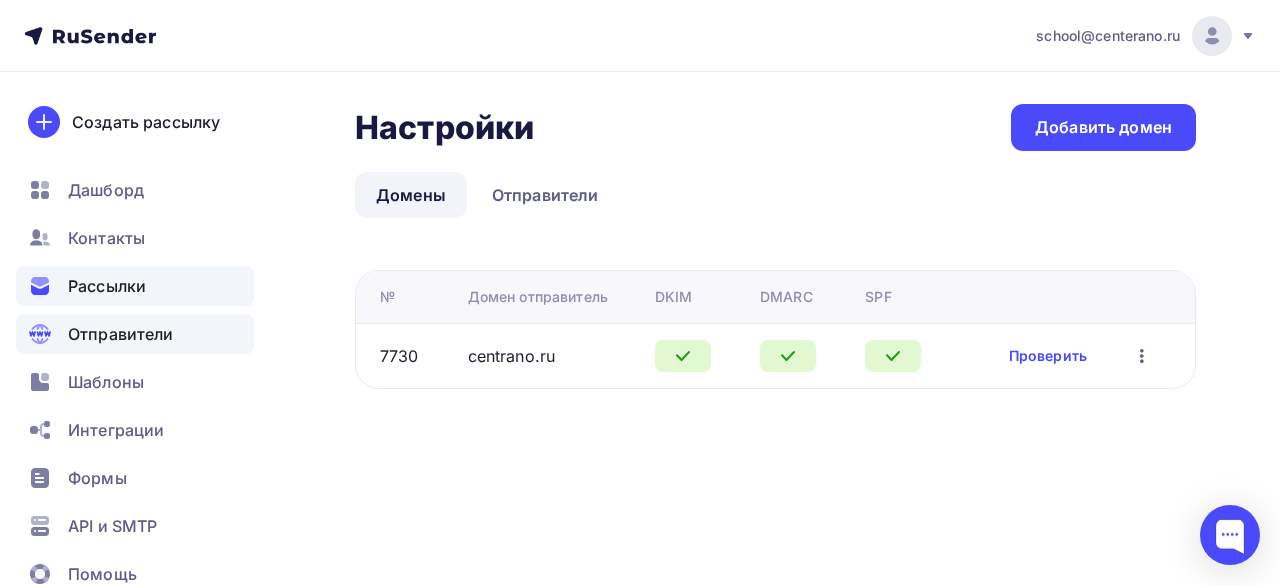 click on "Рассылки" at bounding box center (107, 286) 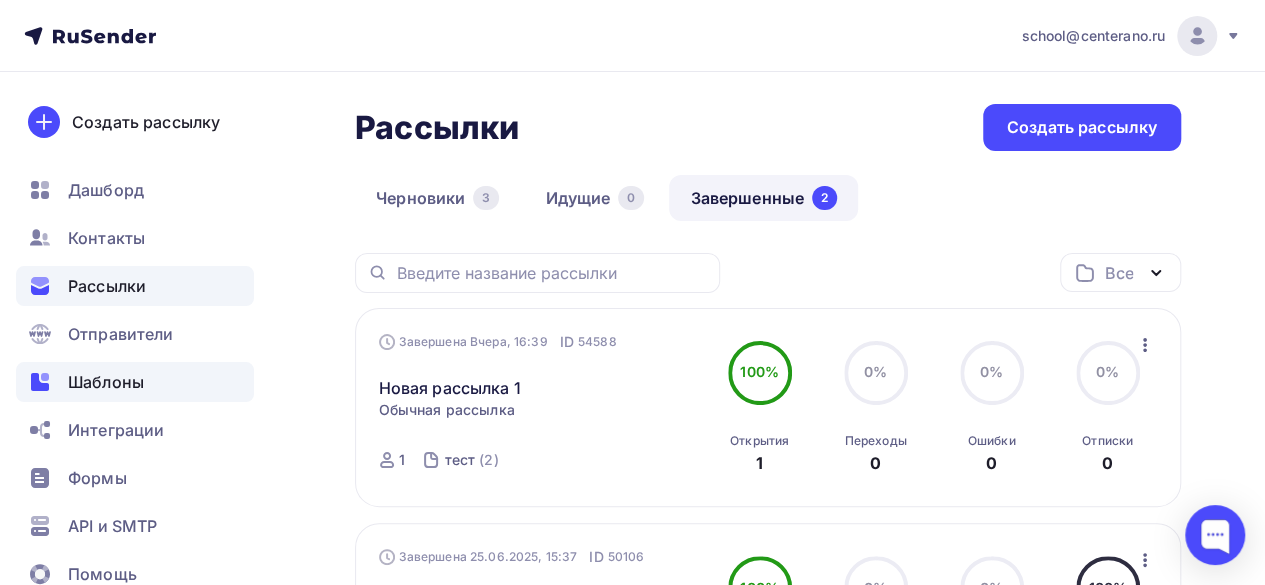 click on "Шаблоны" at bounding box center [106, 382] 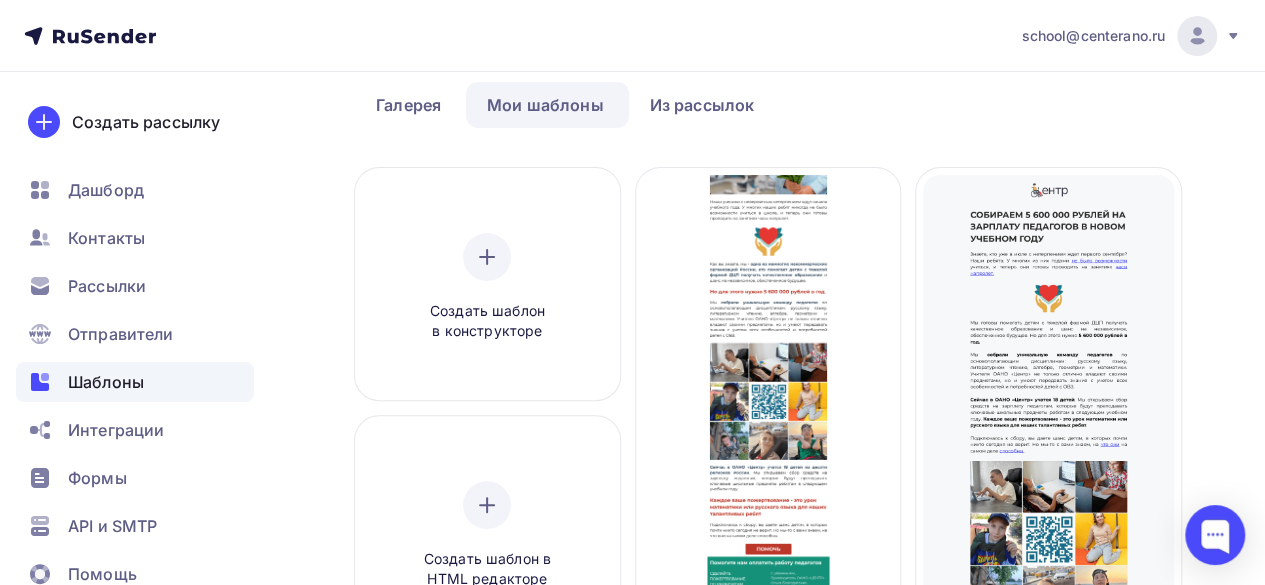 scroll, scrollTop: 200, scrollLeft: 0, axis: vertical 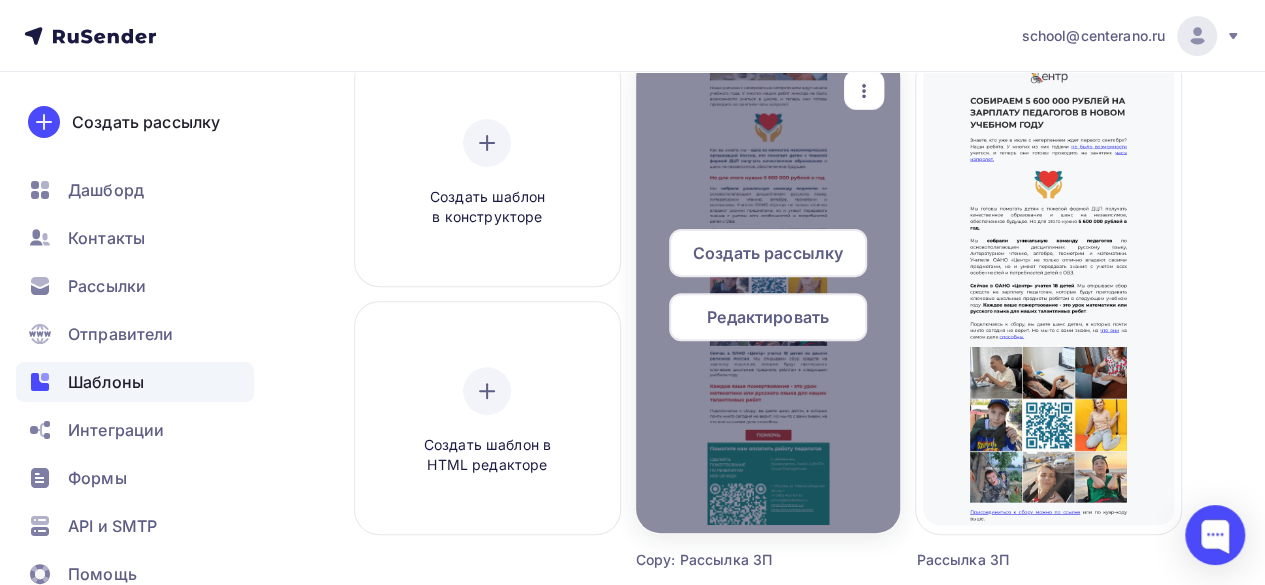 click on "Создать рассылку" at bounding box center [768, 253] 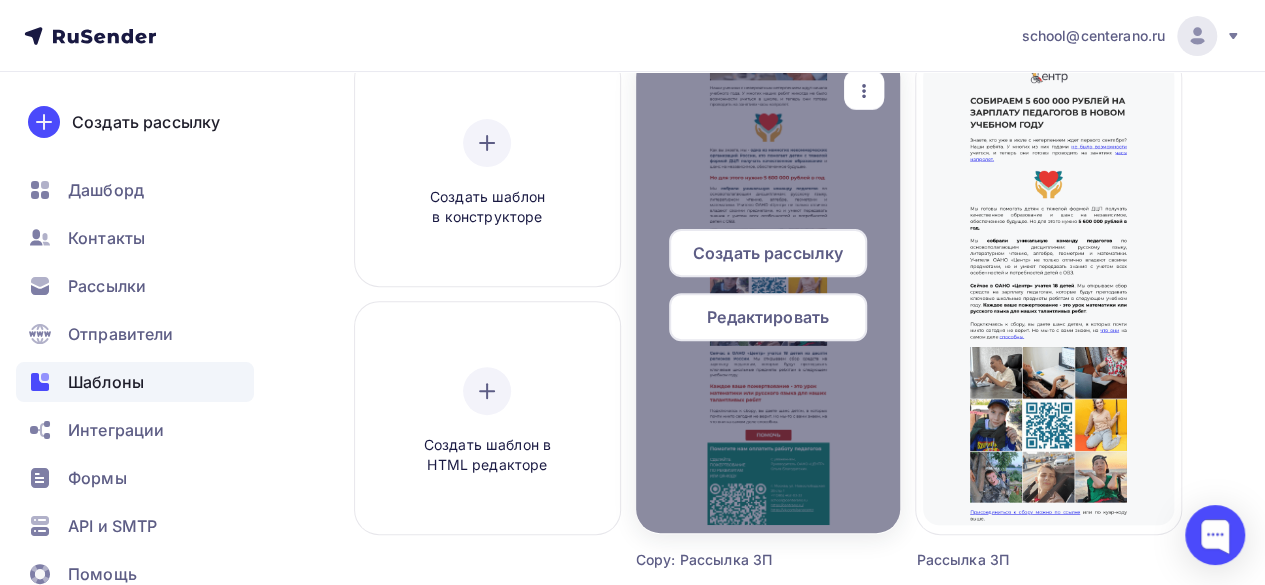 scroll, scrollTop: 0, scrollLeft: 0, axis: both 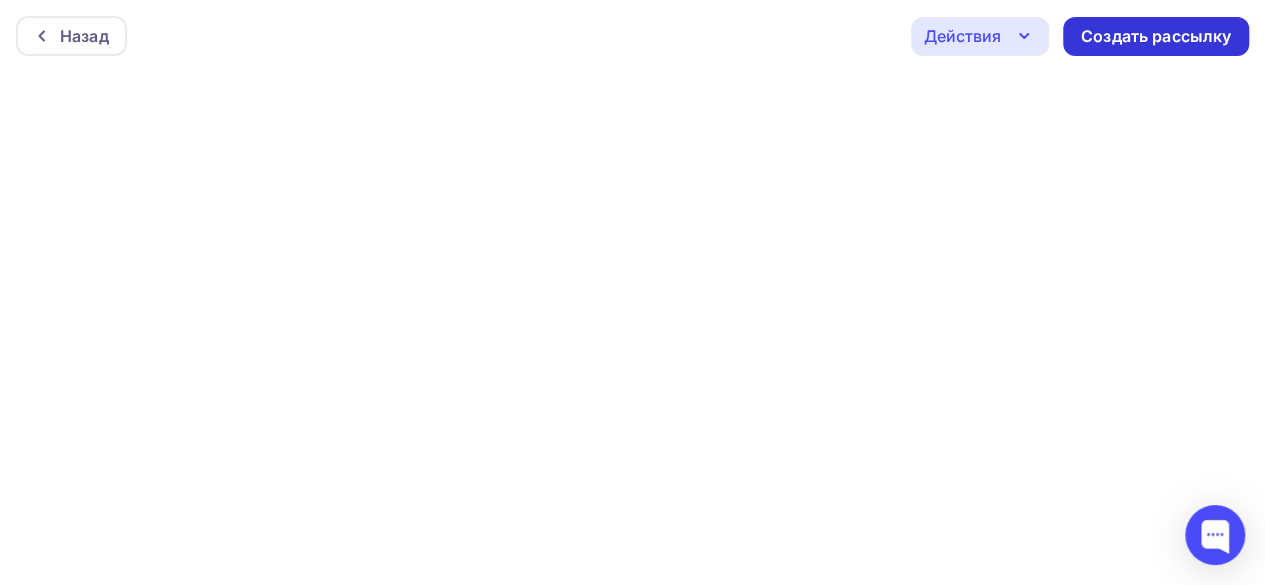 click on "Создать рассылку" at bounding box center (1156, 36) 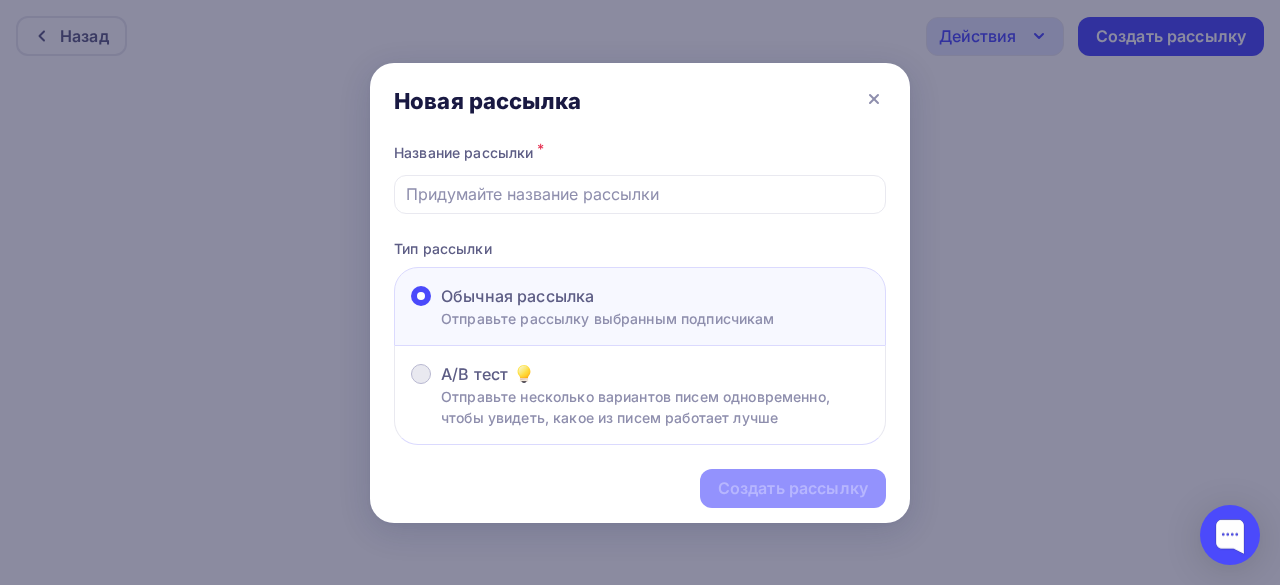 click at bounding box center [421, 374] 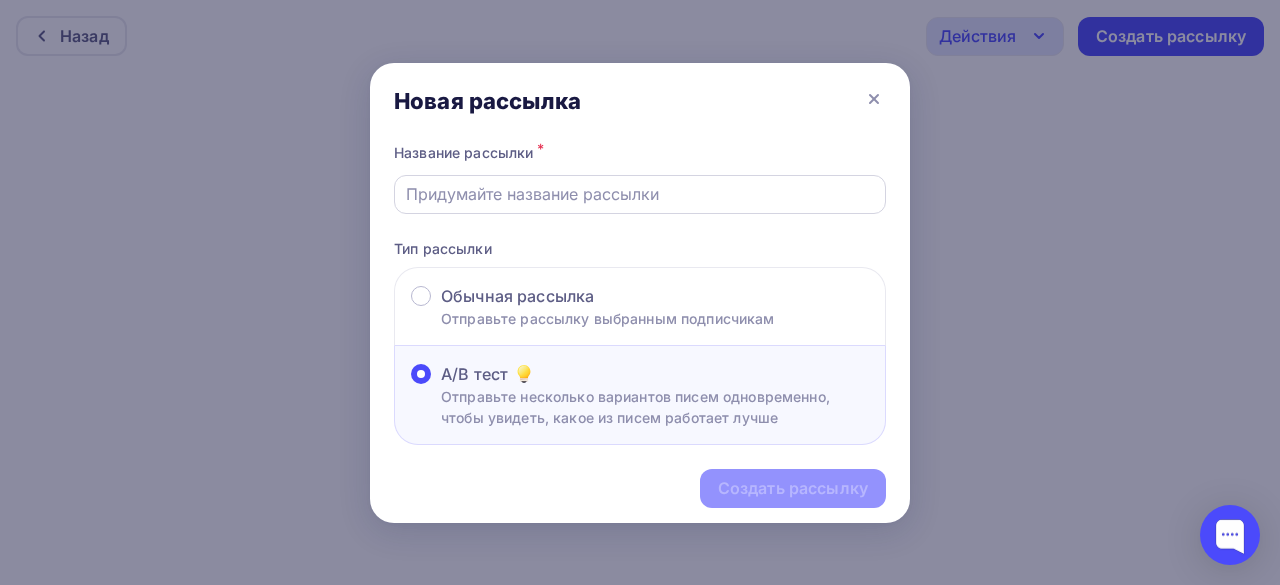 click at bounding box center [640, 194] 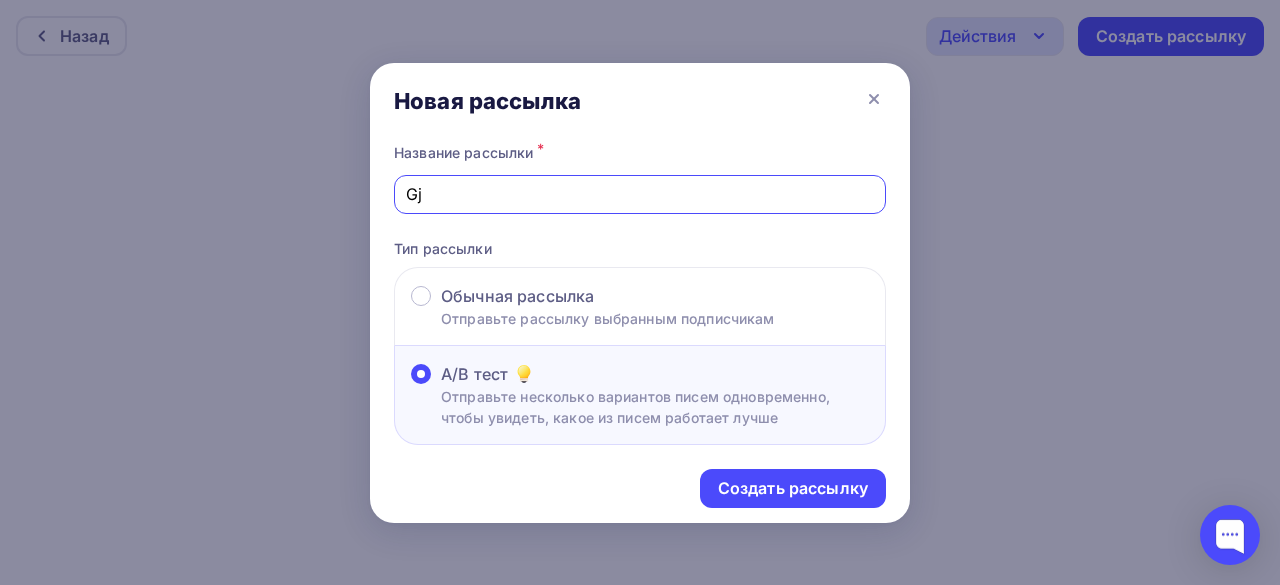 type on "G" 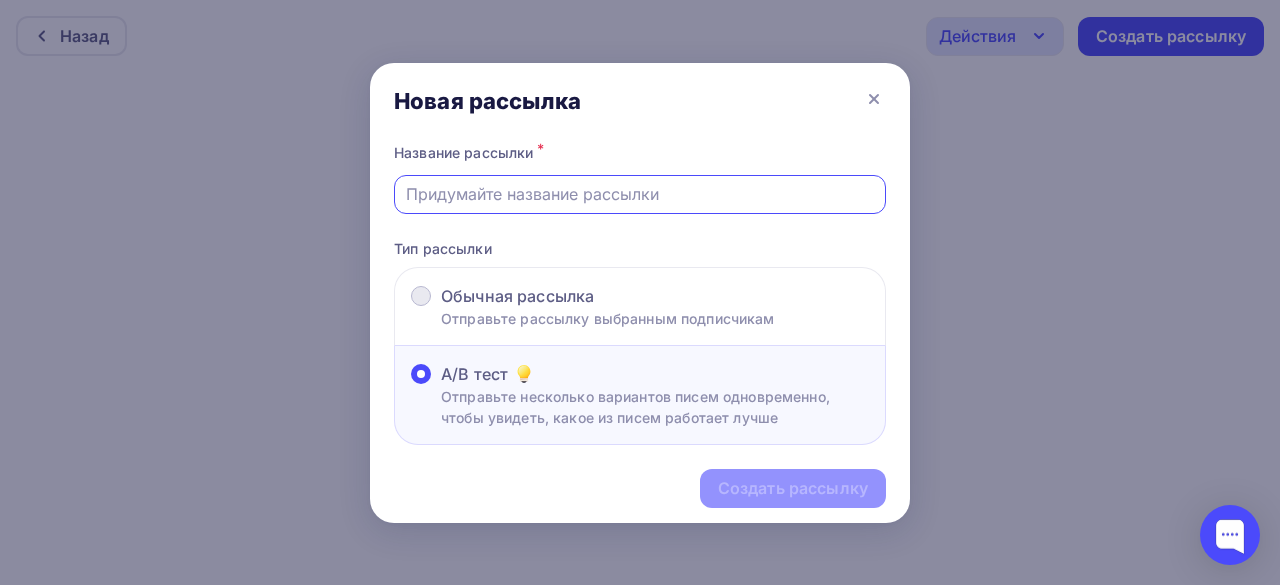 click at bounding box center (421, 296) 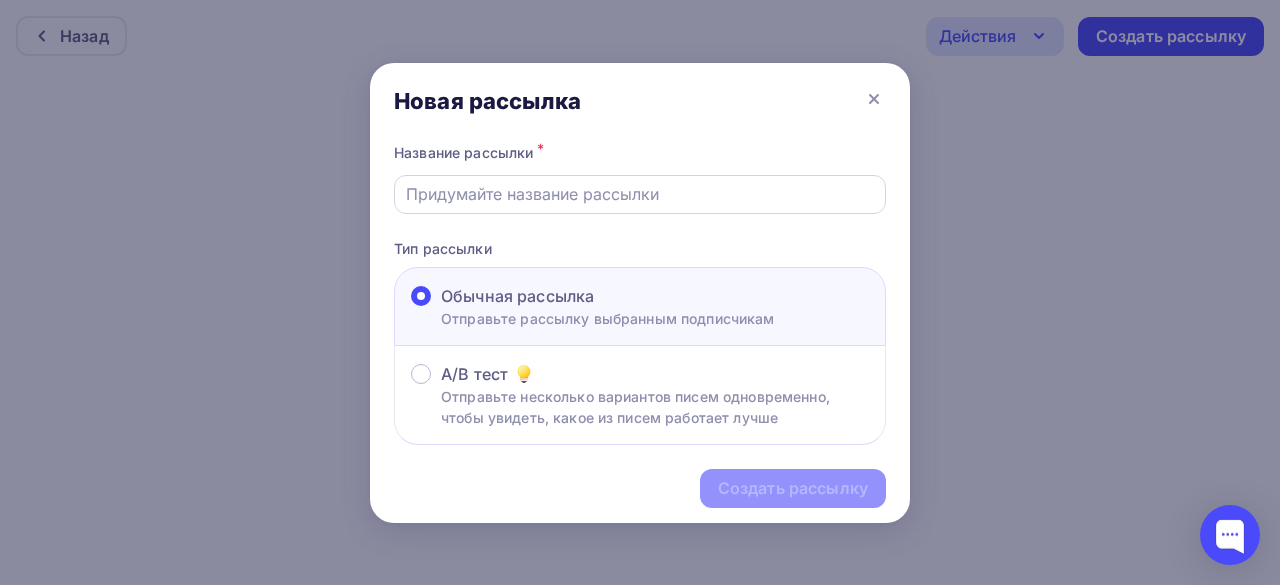 click at bounding box center [640, 194] 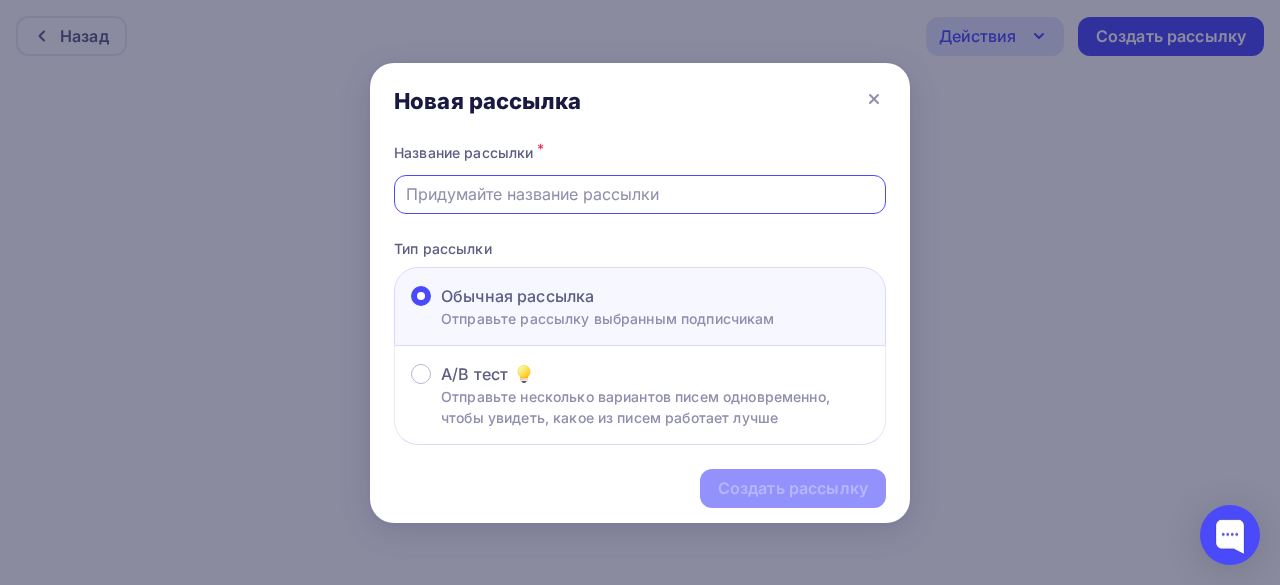 click at bounding box center [640, 194] 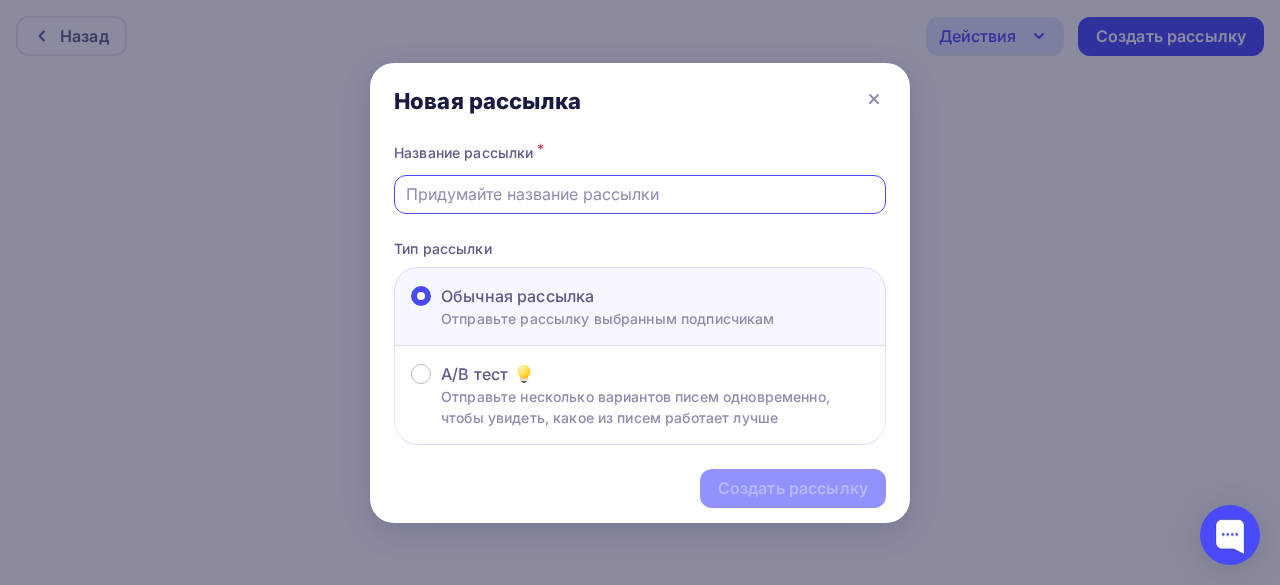 click at bounding box center (640, 194) 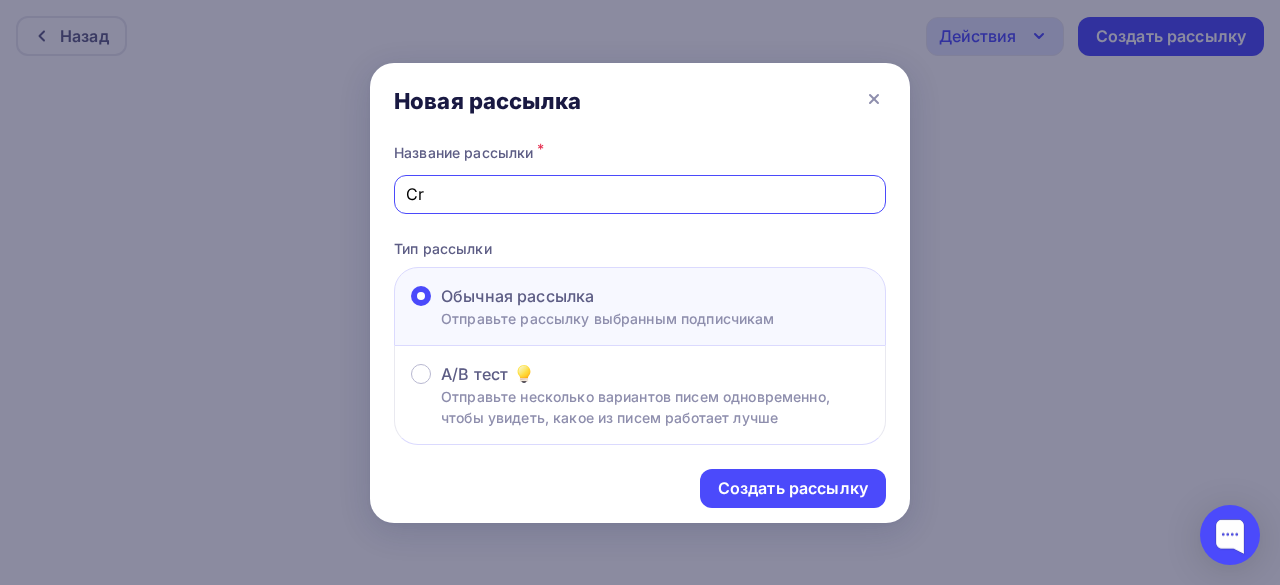 type on "C" 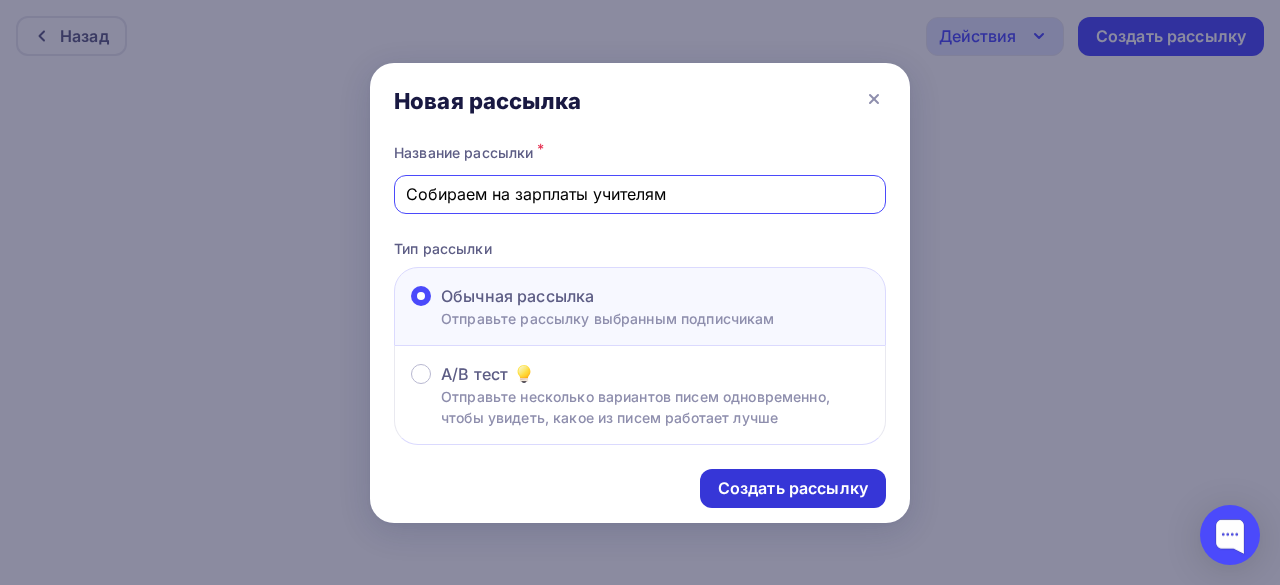 type on "Собираем на зарплаты учителям" 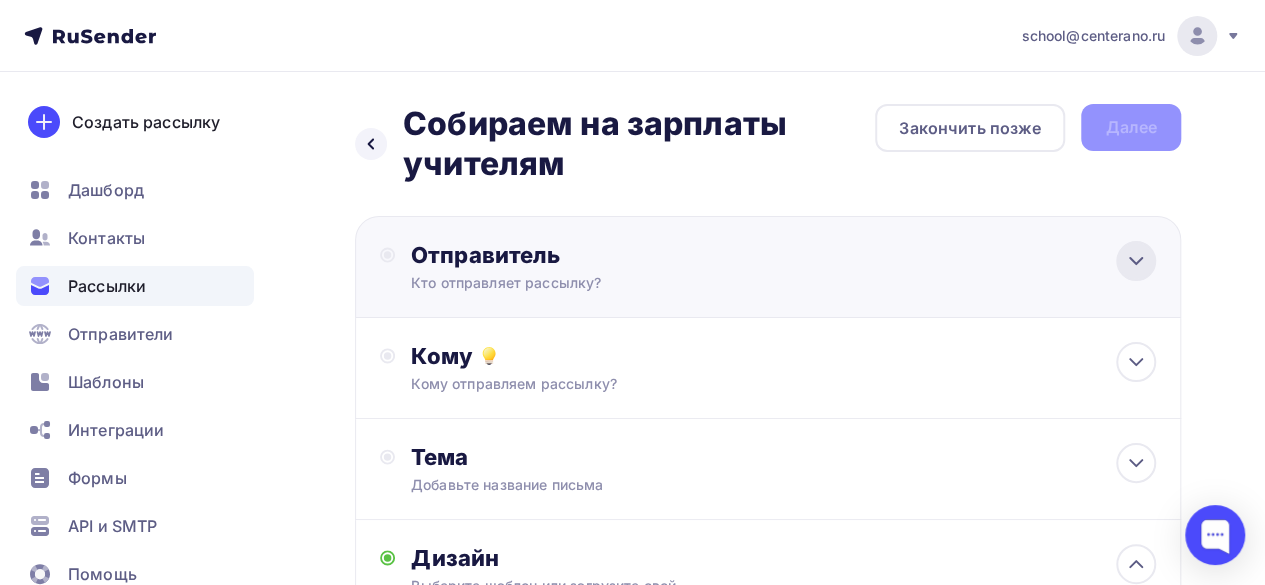 click at bounding box center (1136, 261) 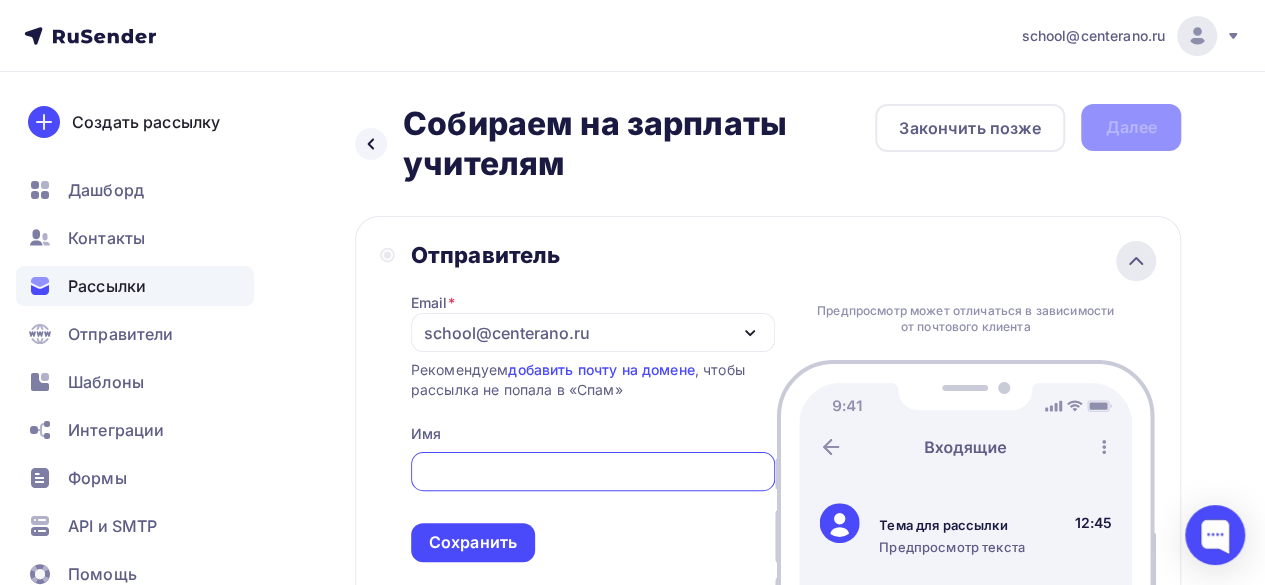 scroll, scrollTop: 0, scrollLeft: 0, axis: both 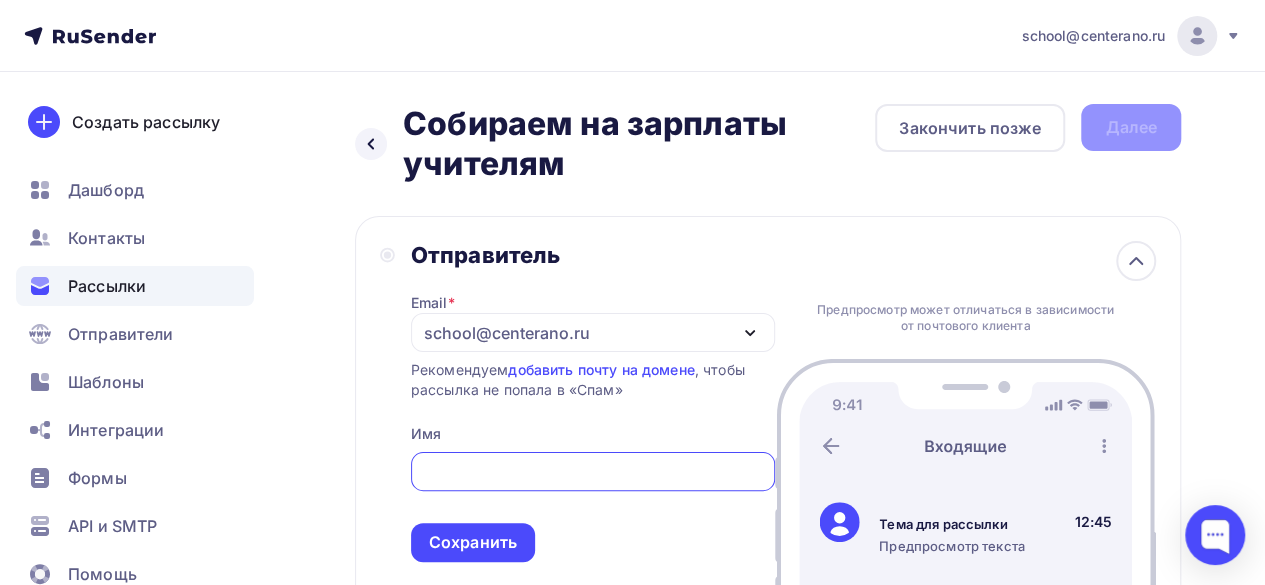 click 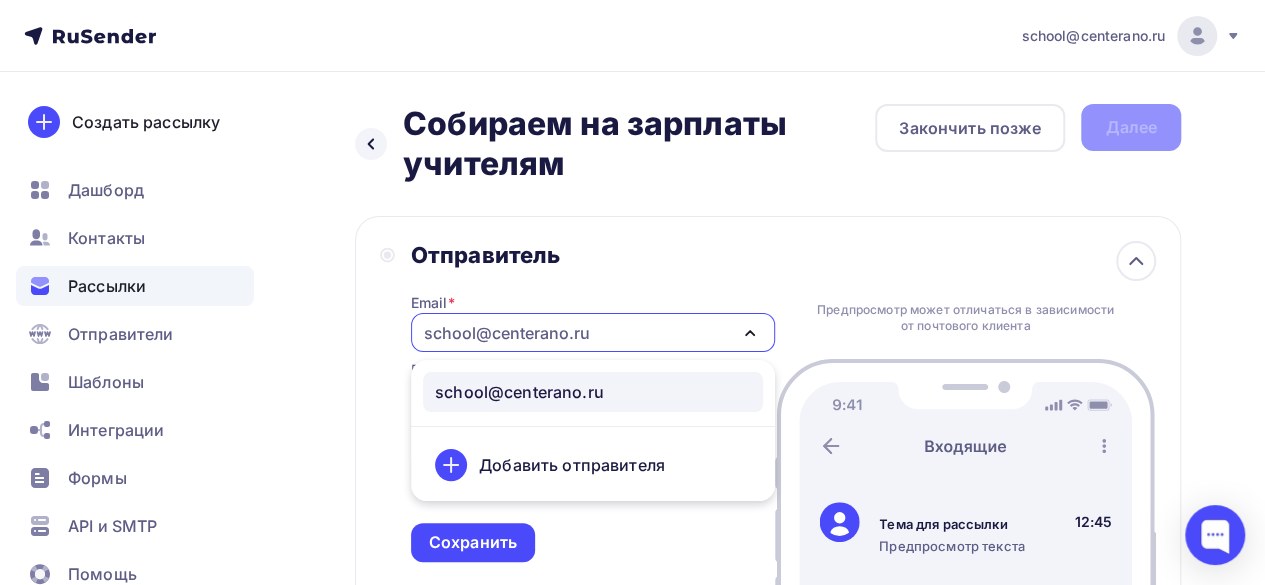 click 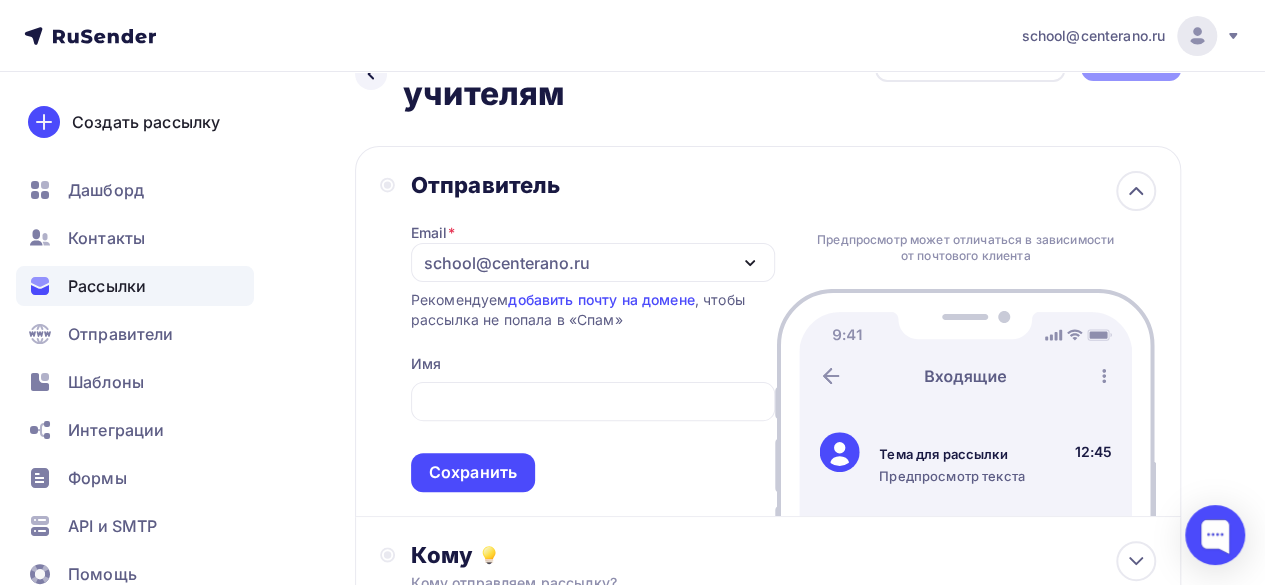 scroll, scrollTop: 100, scrollLeft: 0, axis: vertical 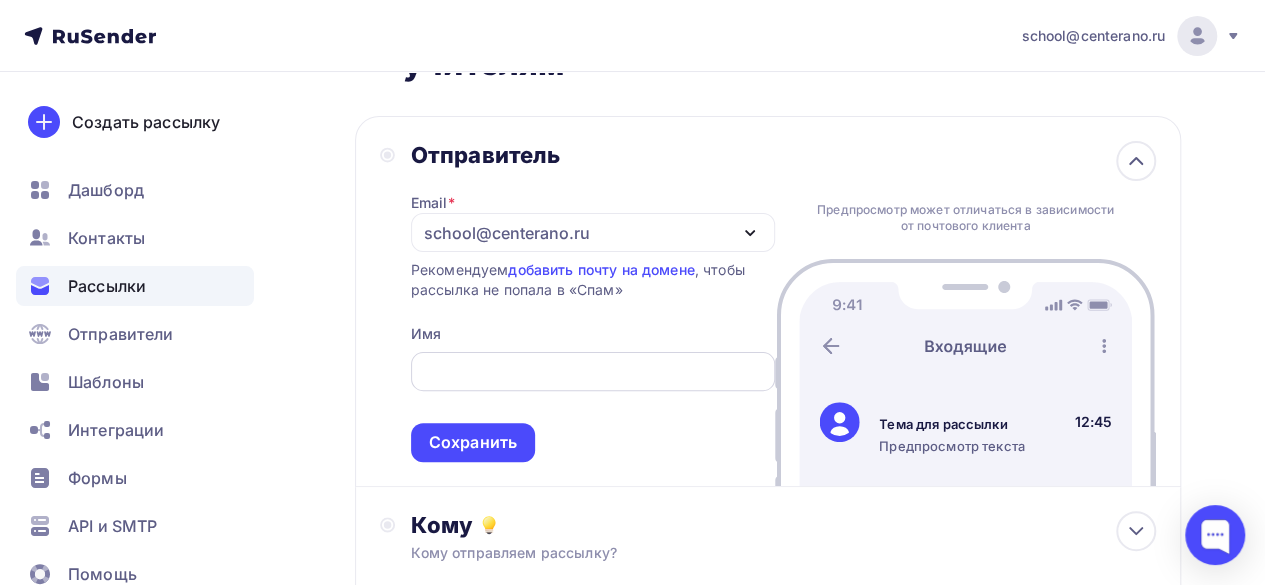 click at bounding box center [592, 372] 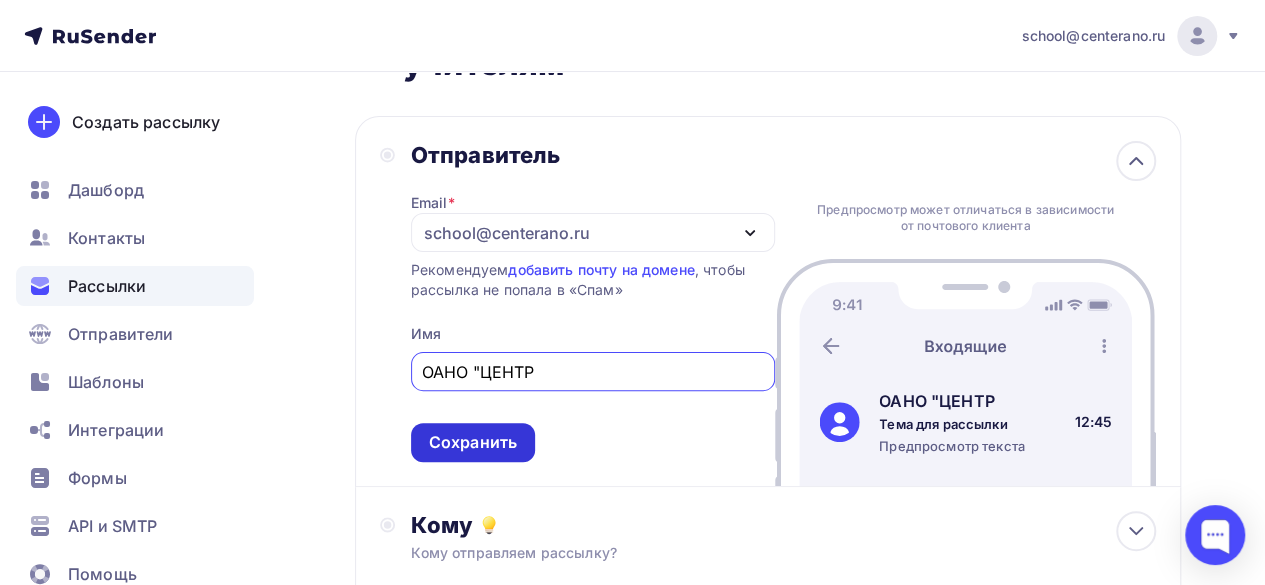type on "ОАНО "ЦЕНТР" 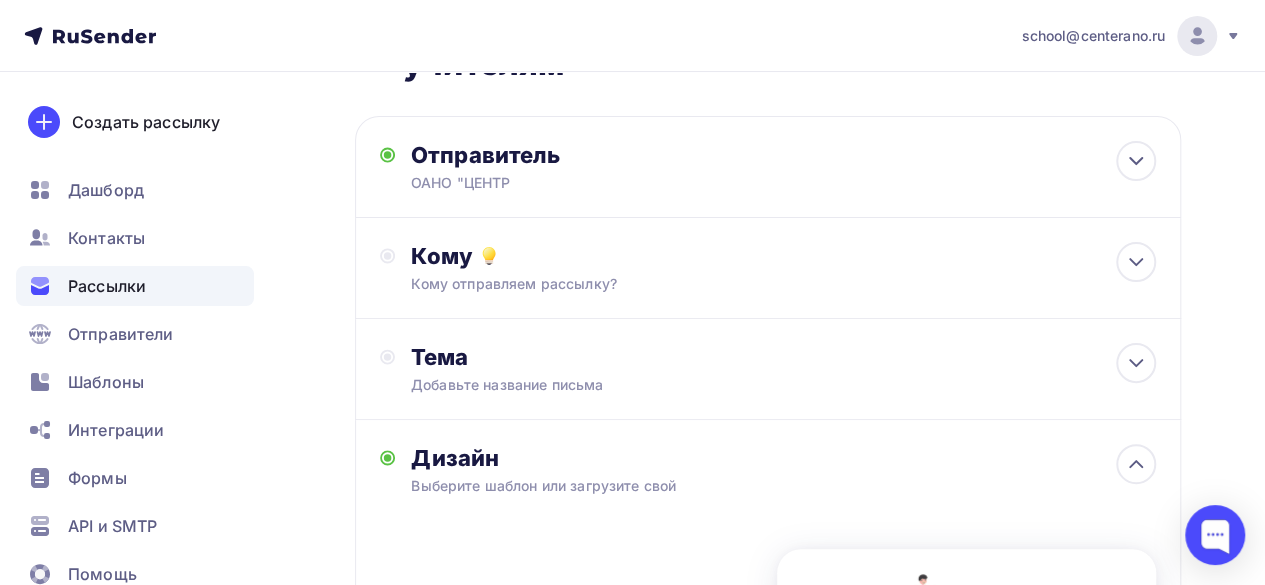 scroll, scrollTop: 0, scrollLeft: 0, axis: both 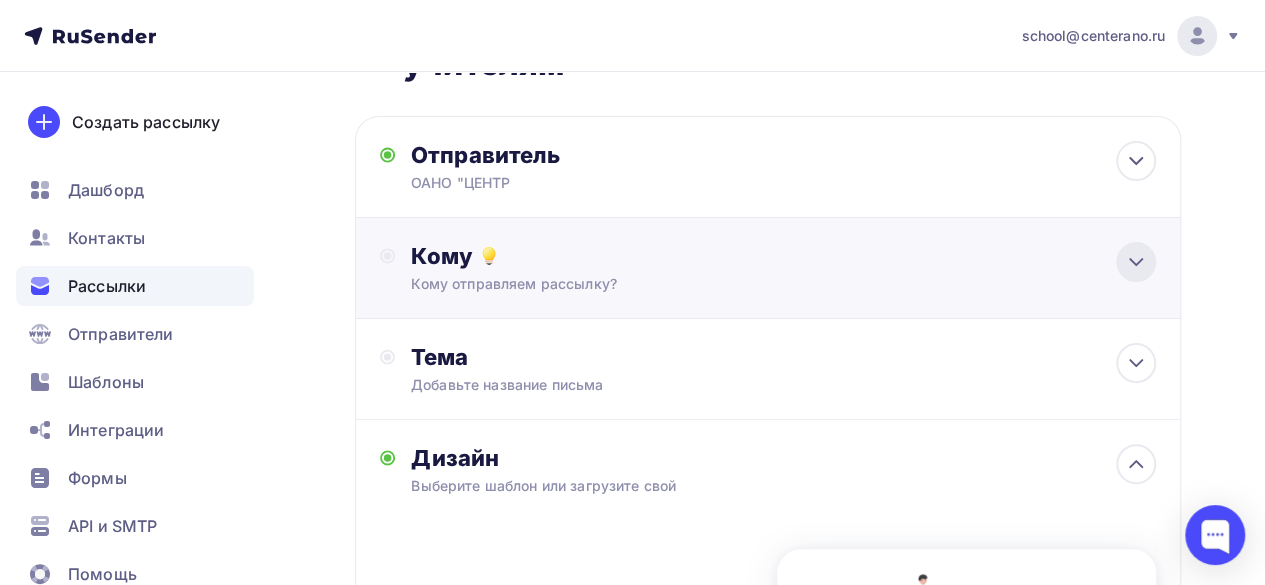 click at bounding box center (1136, 262) 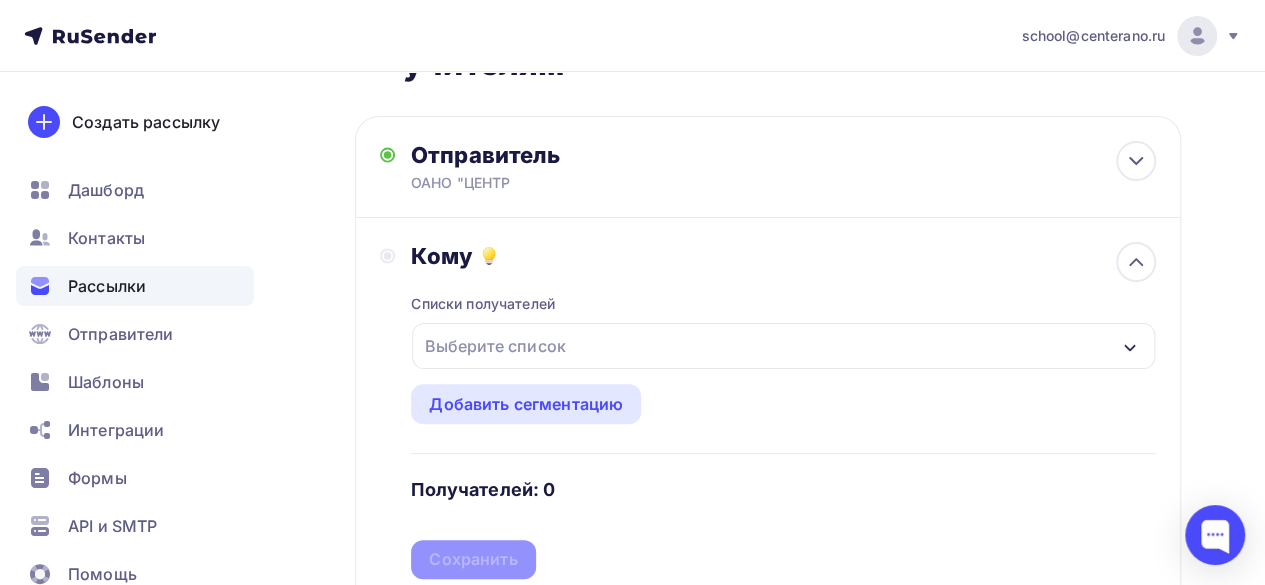 click on "Выберите список" at bounding box center [783, 346] 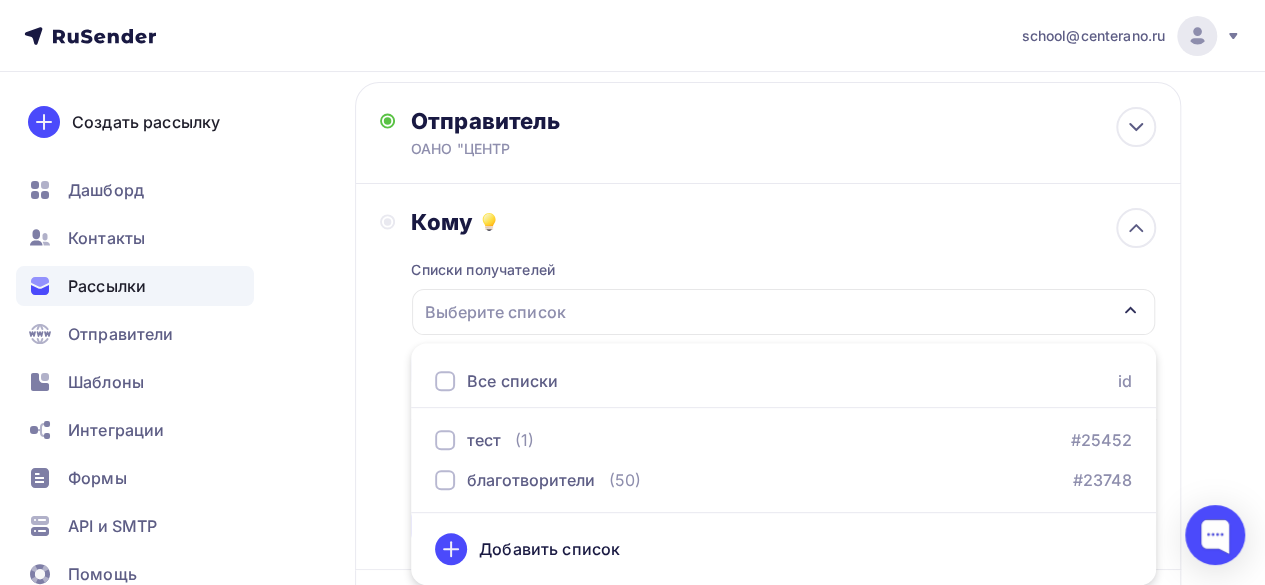 click on "Добавить список" at bounding box center (549, 549) 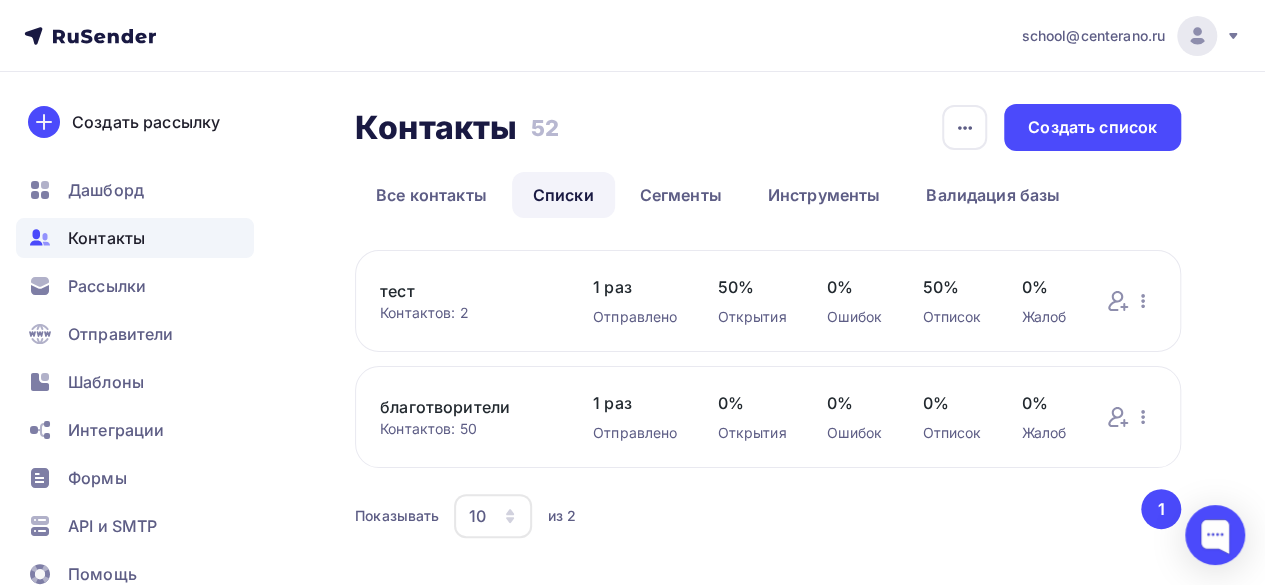 scroll, scrollTop: 39, scrollLeft: 0, axis: vertical 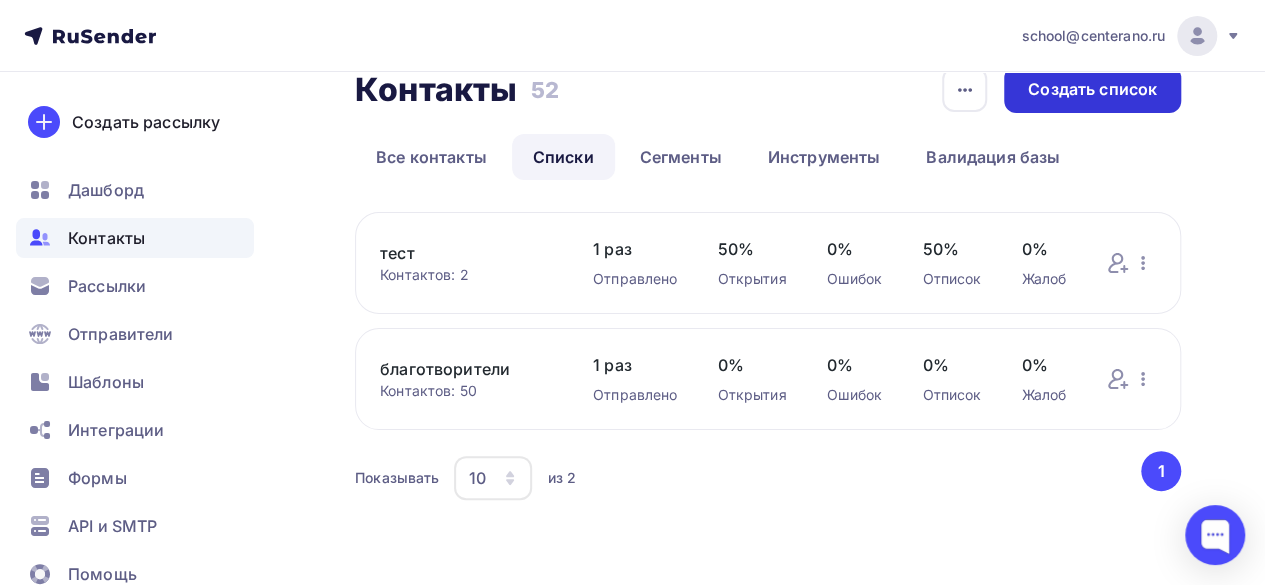 click on "Создать список" at bounding box center [1092, 89] 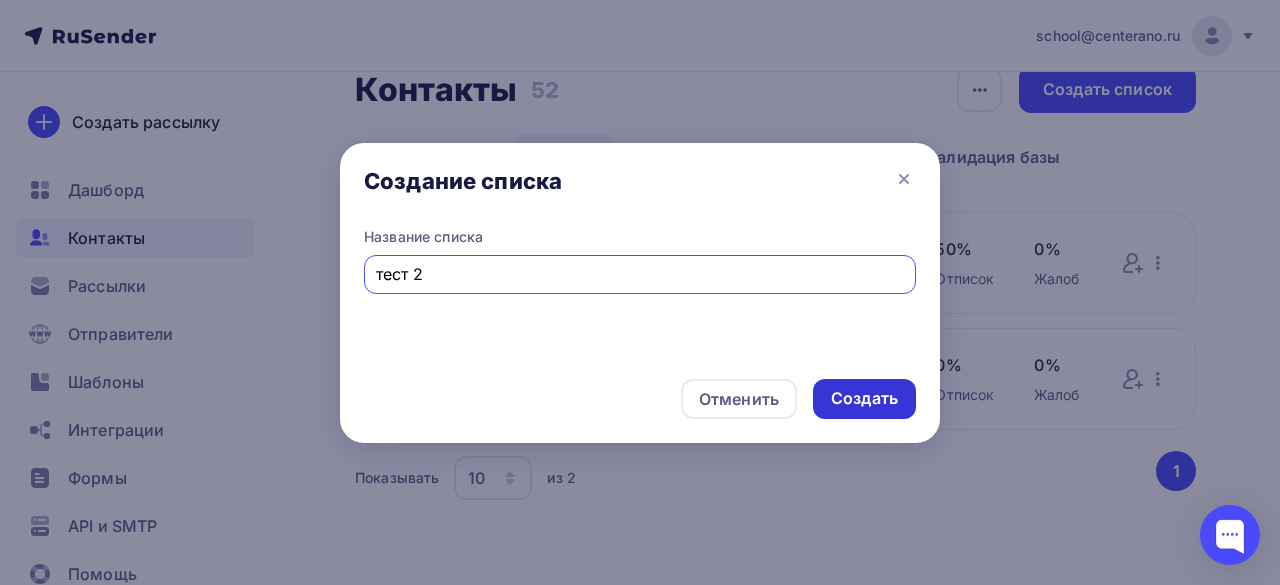 type on "тест 2" 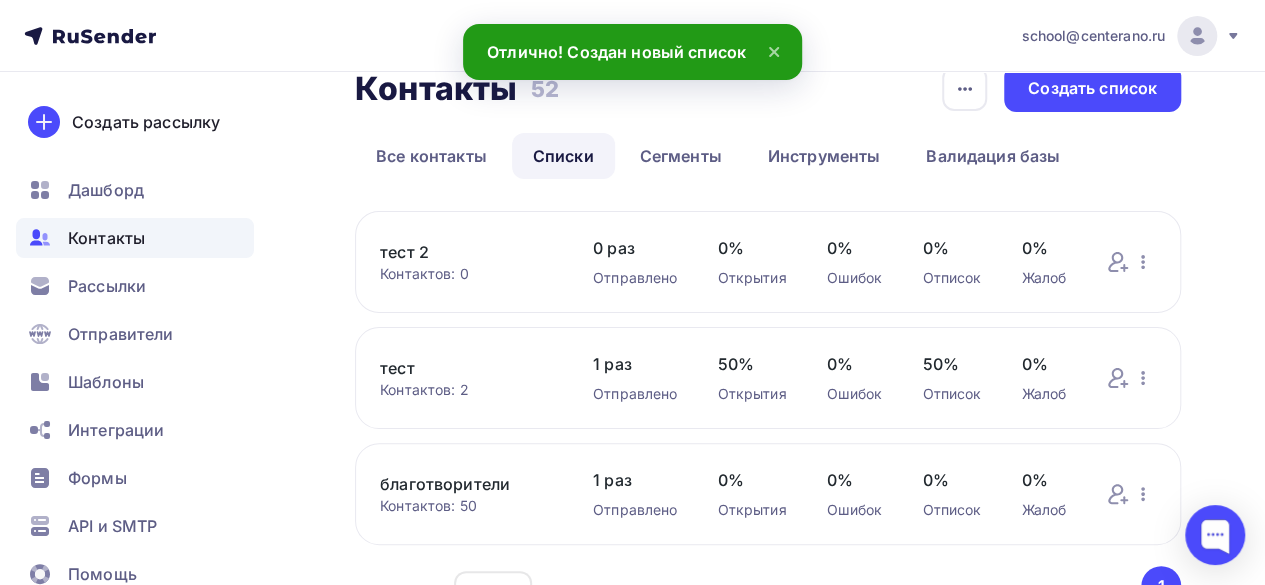 click on "тест 2" at bounding box center [466, 252] 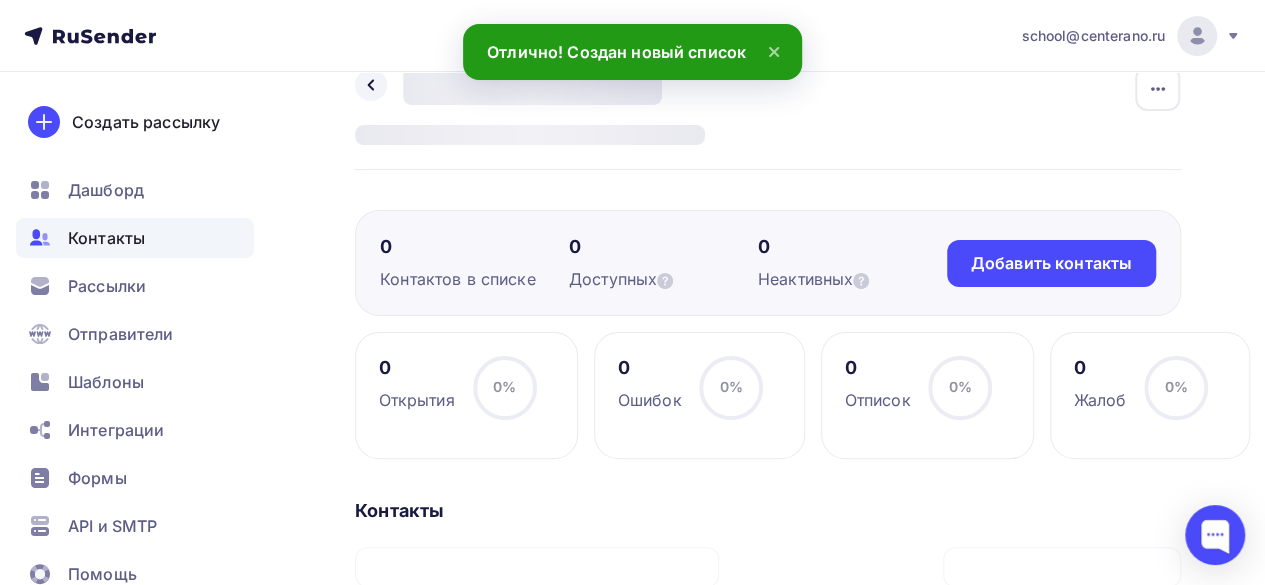 scroll, scrollTop: 0, scrollLeft: 0, axis: both 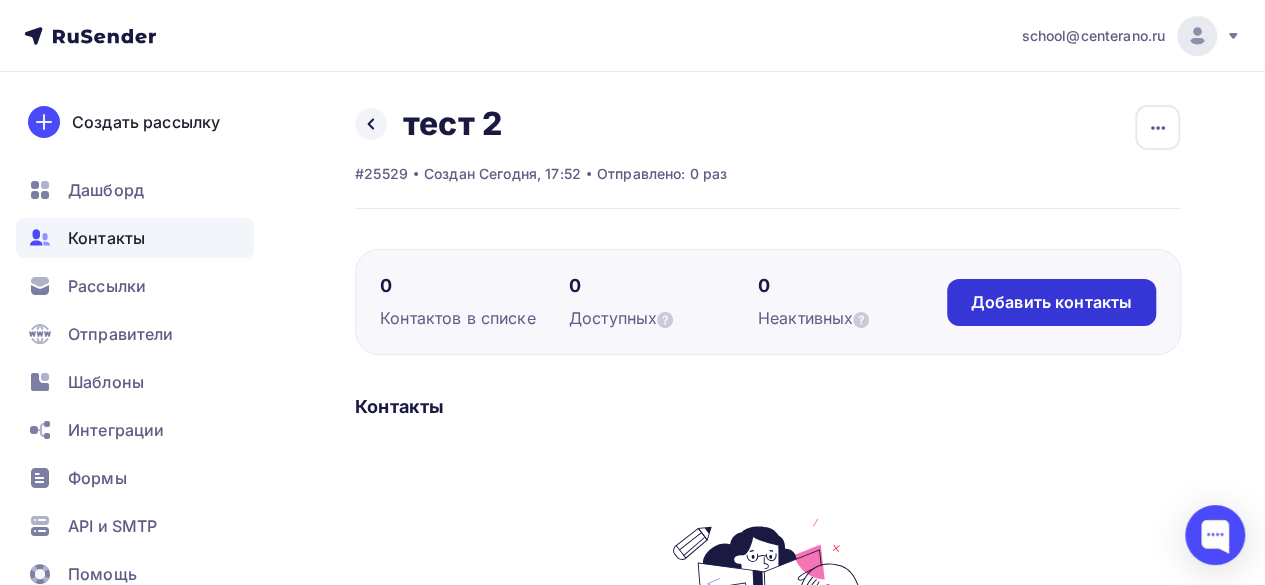 click on "Добавить контакты" at bounding box center (1051, 302) 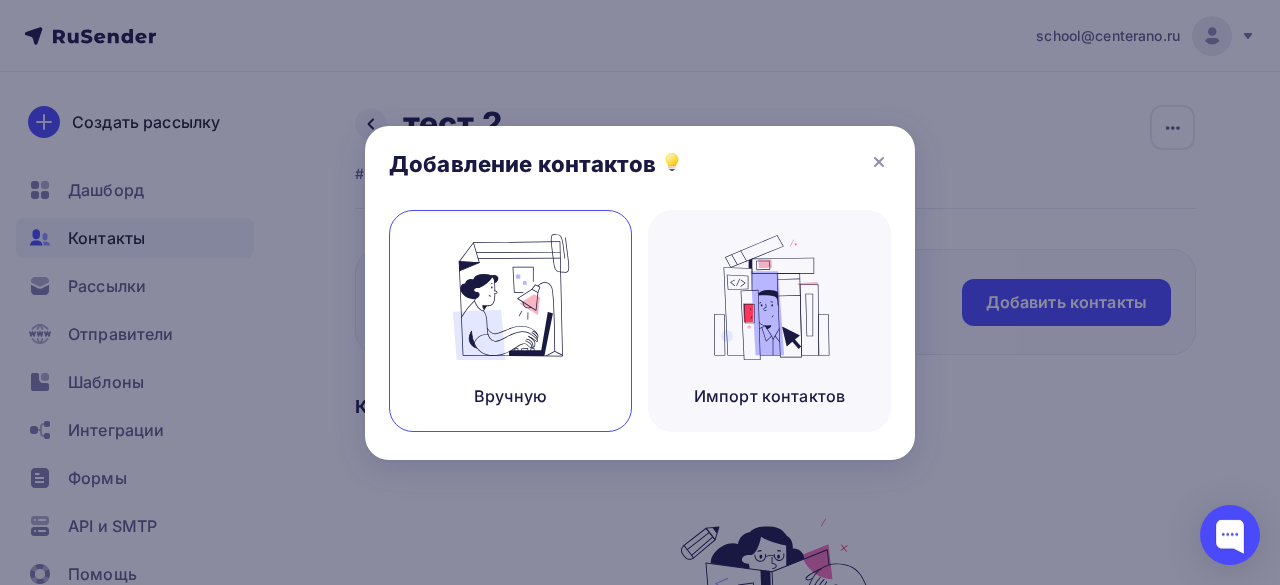 click on "Вручную" at bounding box center [510, 321] 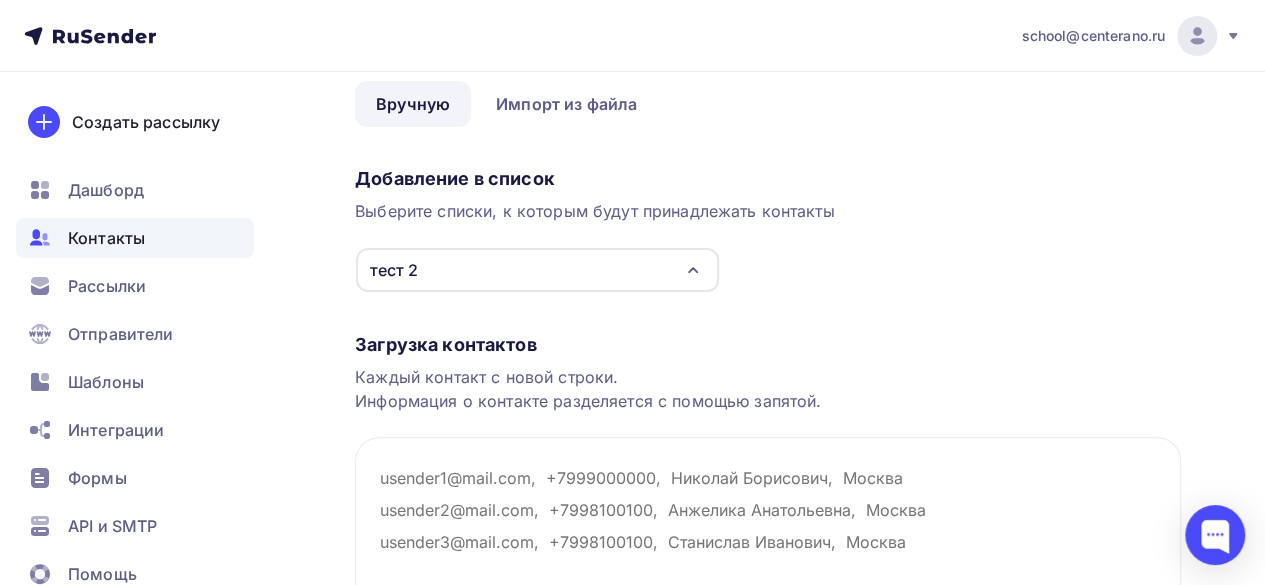 scroll, scrollTop: 200, scrollLeft: 0, axis: vertical 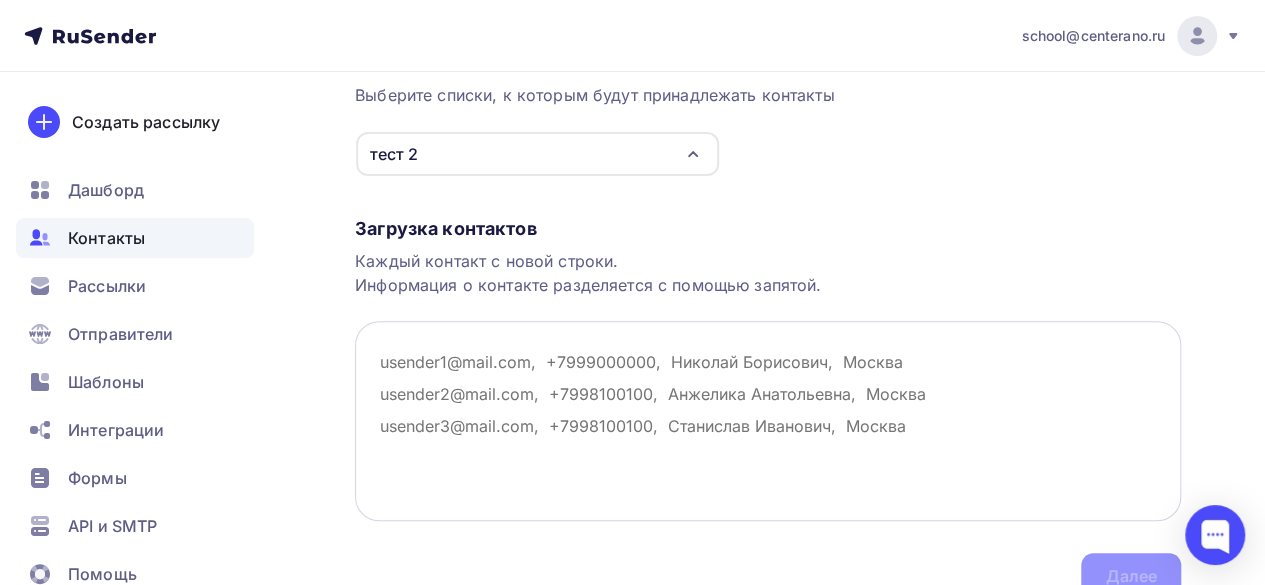 click at bounding box center (768, 421) 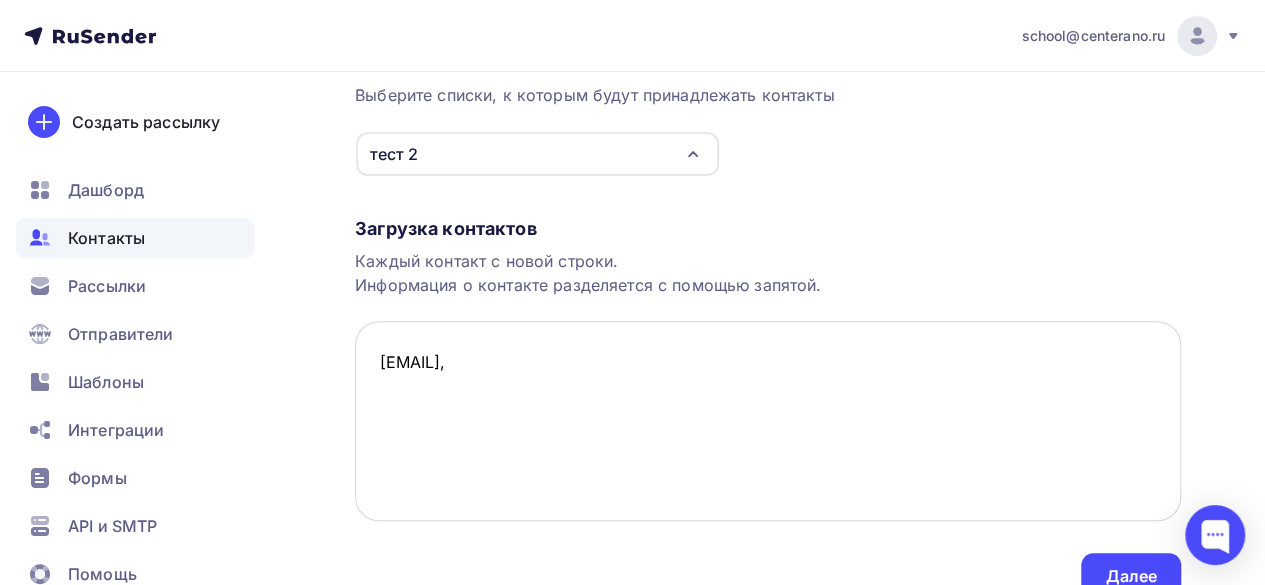 paste on "sergey.sera@[EXAMPLE.COM]" 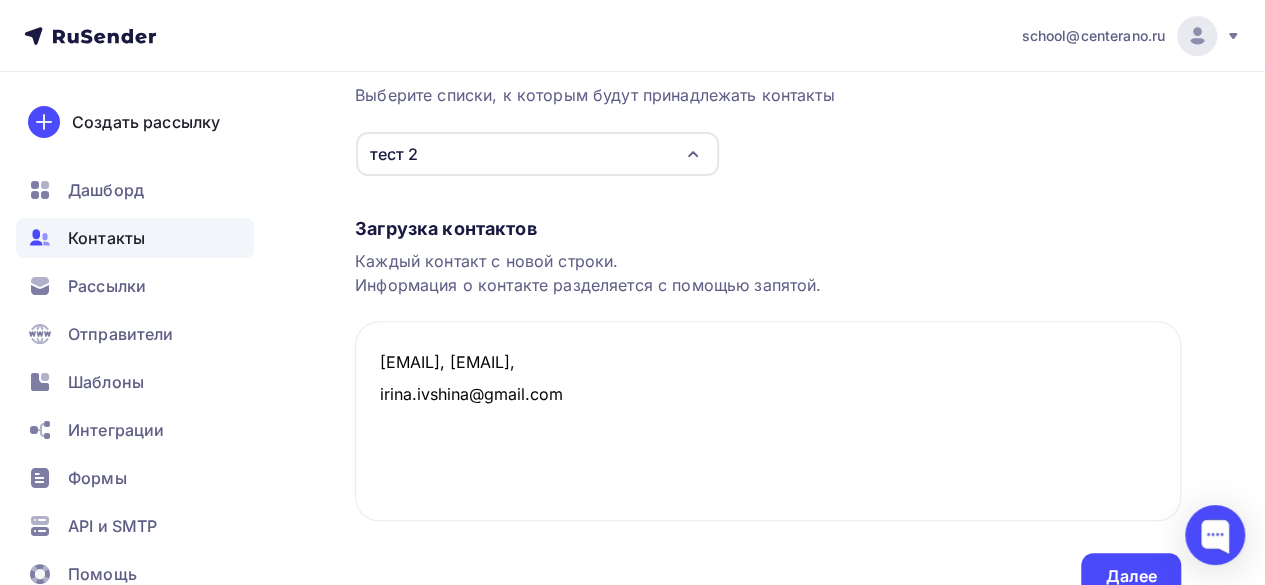 scroll, scrollTop: 294, scrollLeft: 0, axis: vertical 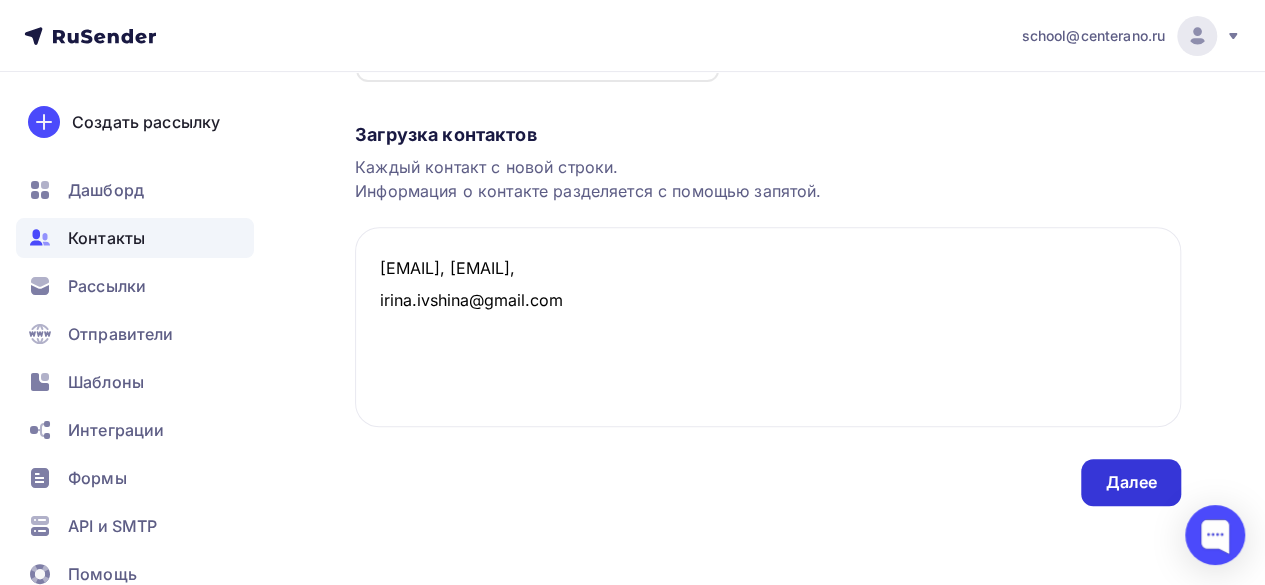type on "[EMAIL], [EMAIL],
irina.ivshina@gmail.com" 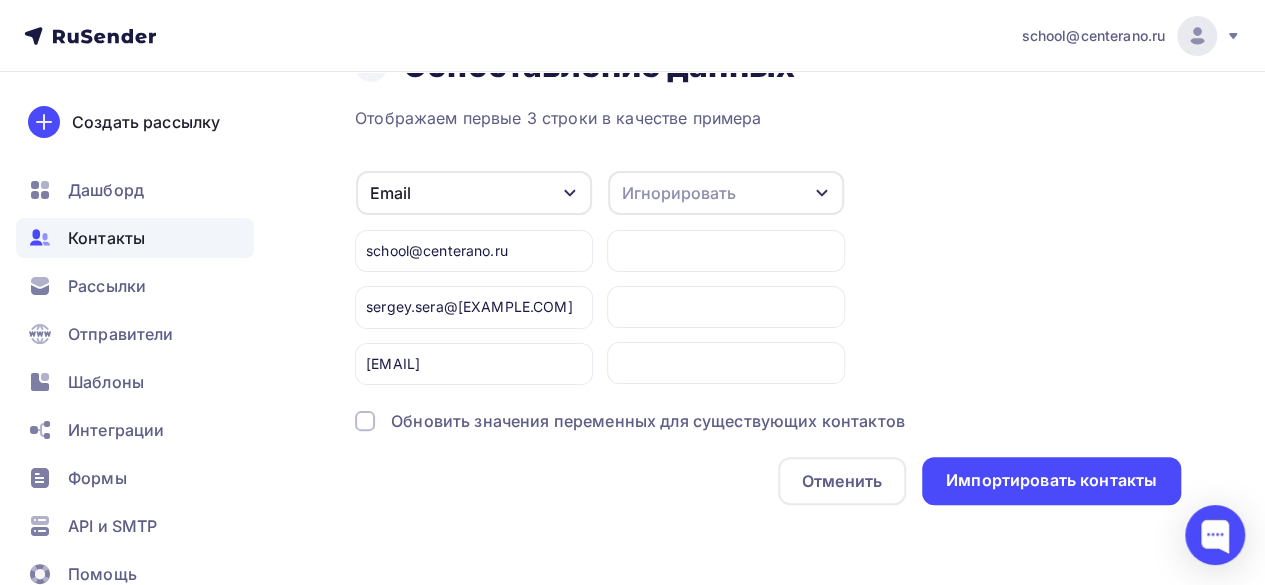 scroll, scrollTop: 0, scrollLeft: 0, axis: both 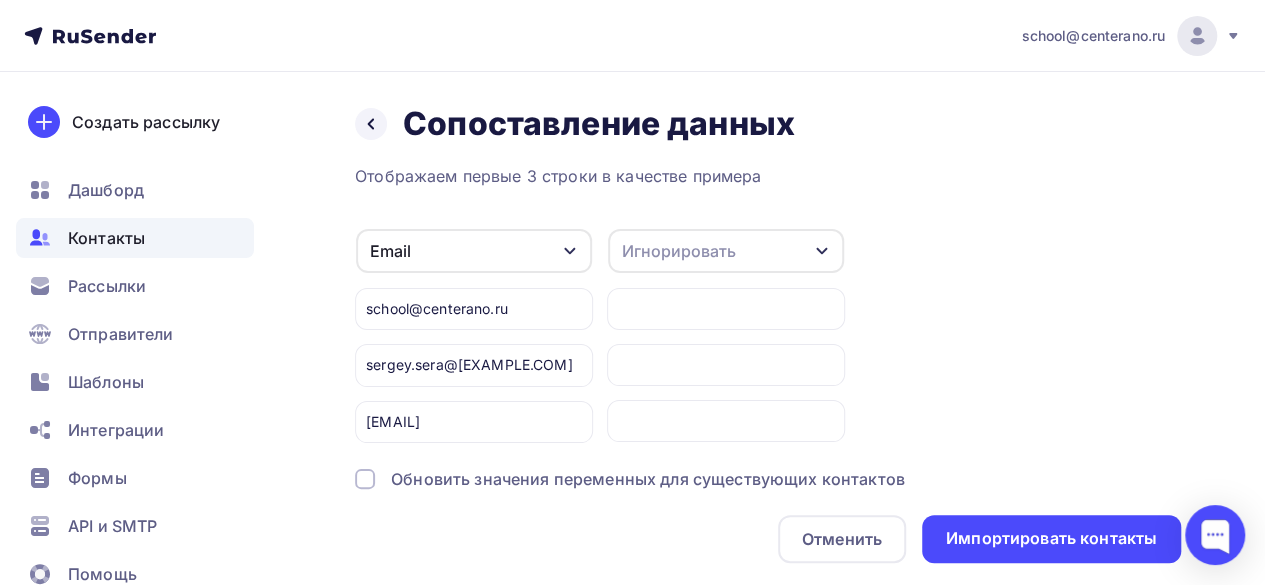 click on "Email" at bounding box center [474, 251] 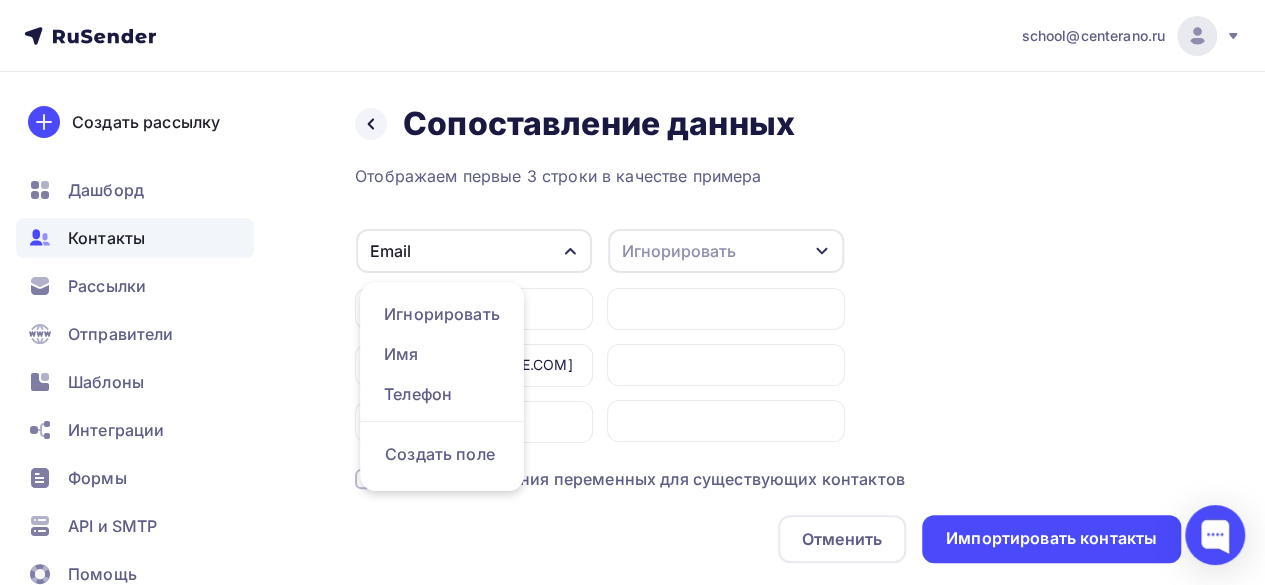 click on "Email" at bounding box center [474, 251] 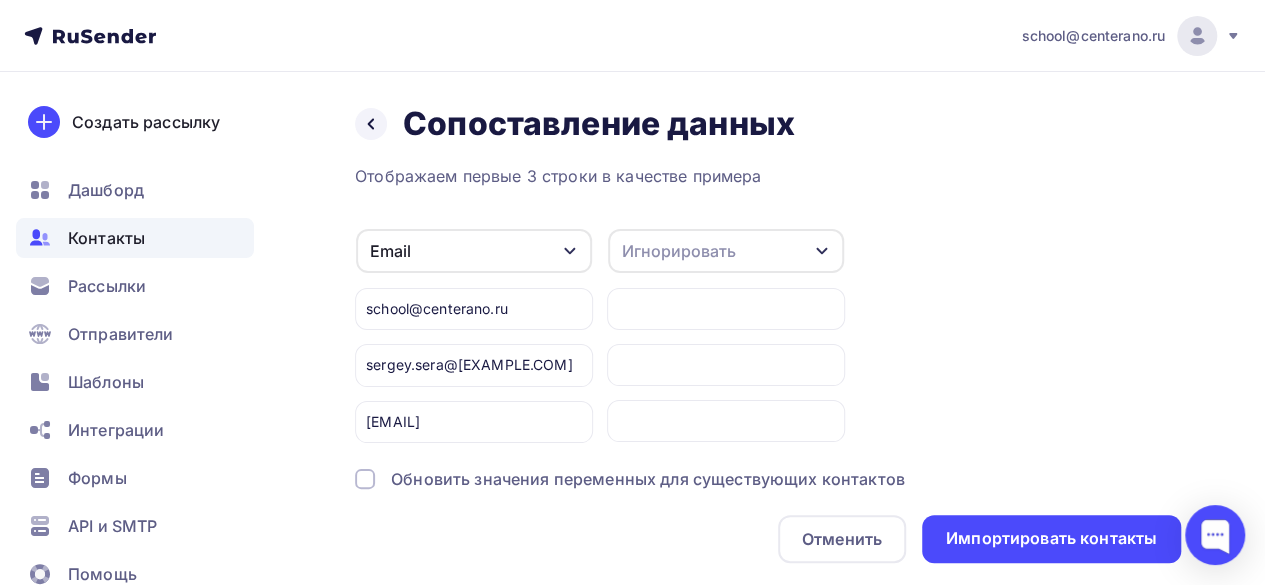 click on "Игнорировать" at bounding box center [726, 251] 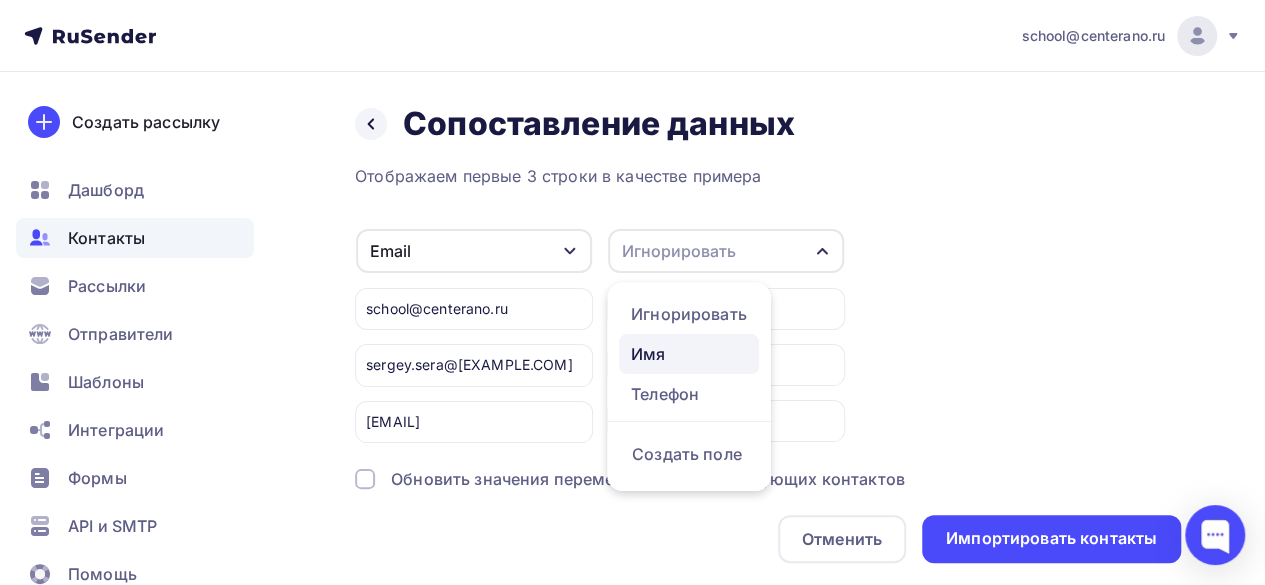 click on "Имя" at bounding box center (689, 354) 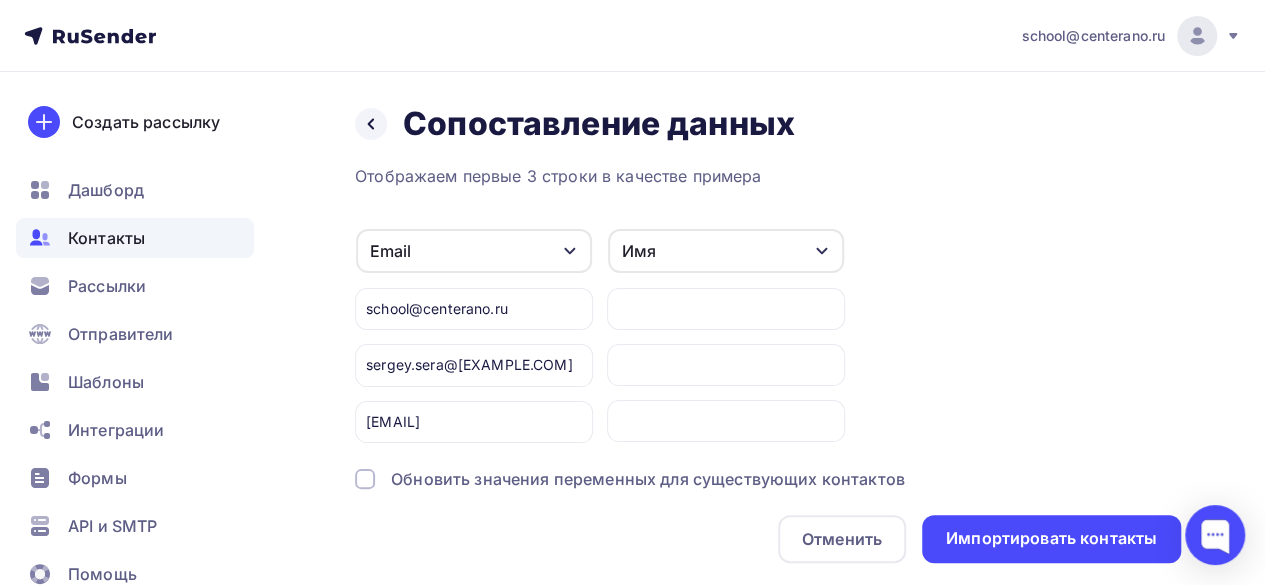 click at bounding box center [726, 309] 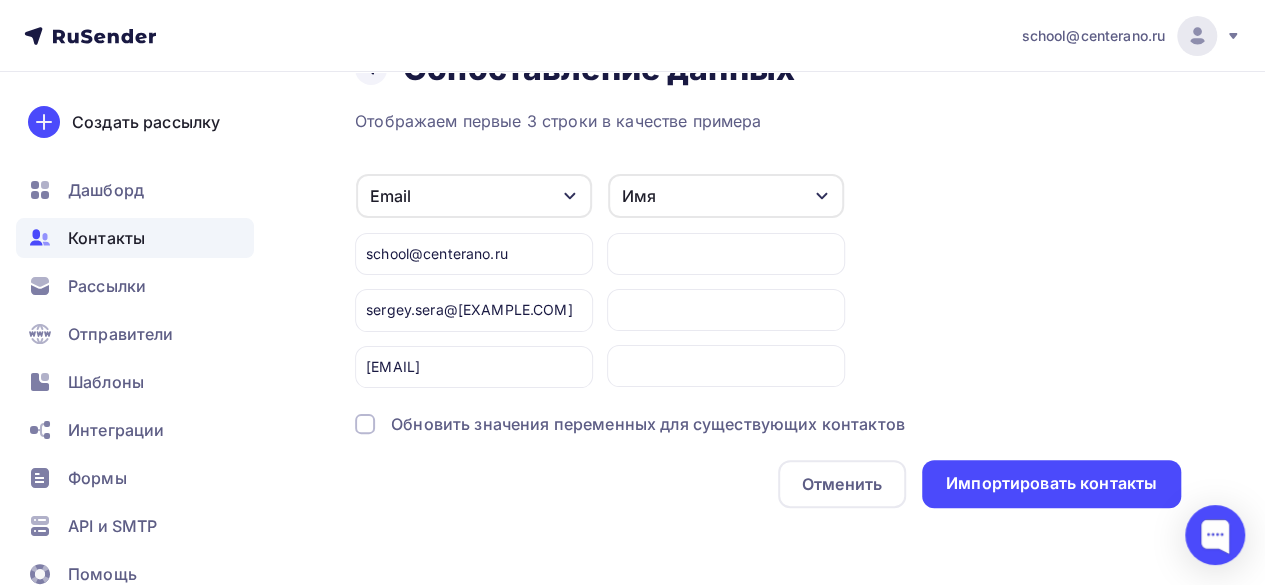 scroll, scrollTop: 56, scrollLeft: 0, axis: vertical 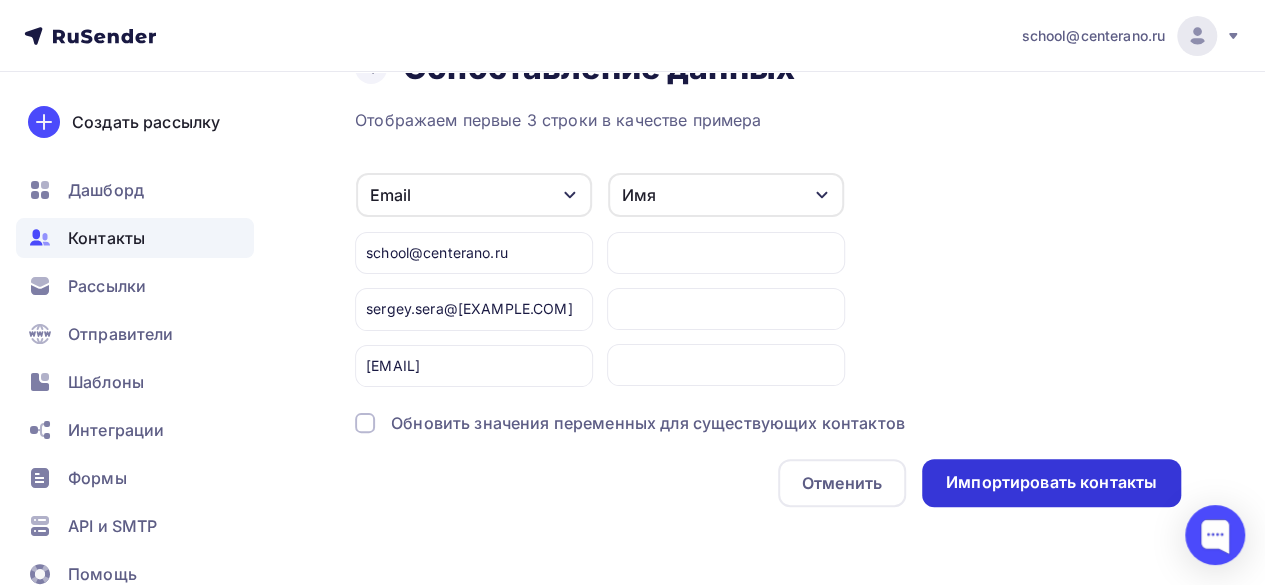 click on "Импортировать контакты" at bounding box center (1051, 482) 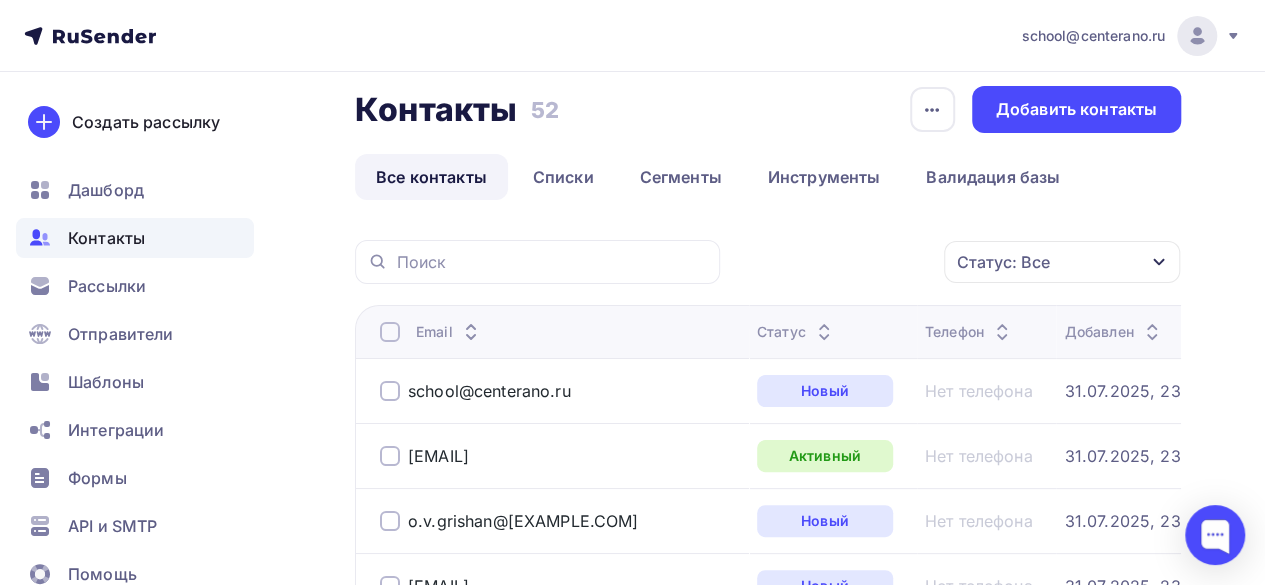 scroll, scrollTop: 0, scrollLeft: 0, axis: both 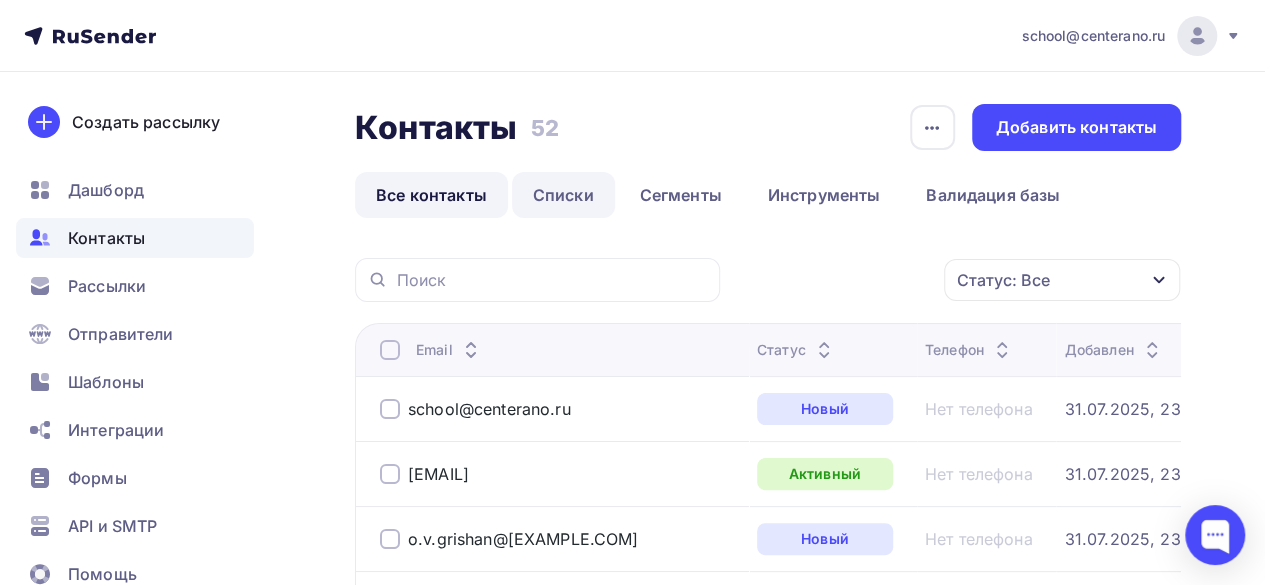 click on "Списки" at bounding box center [563, 195] 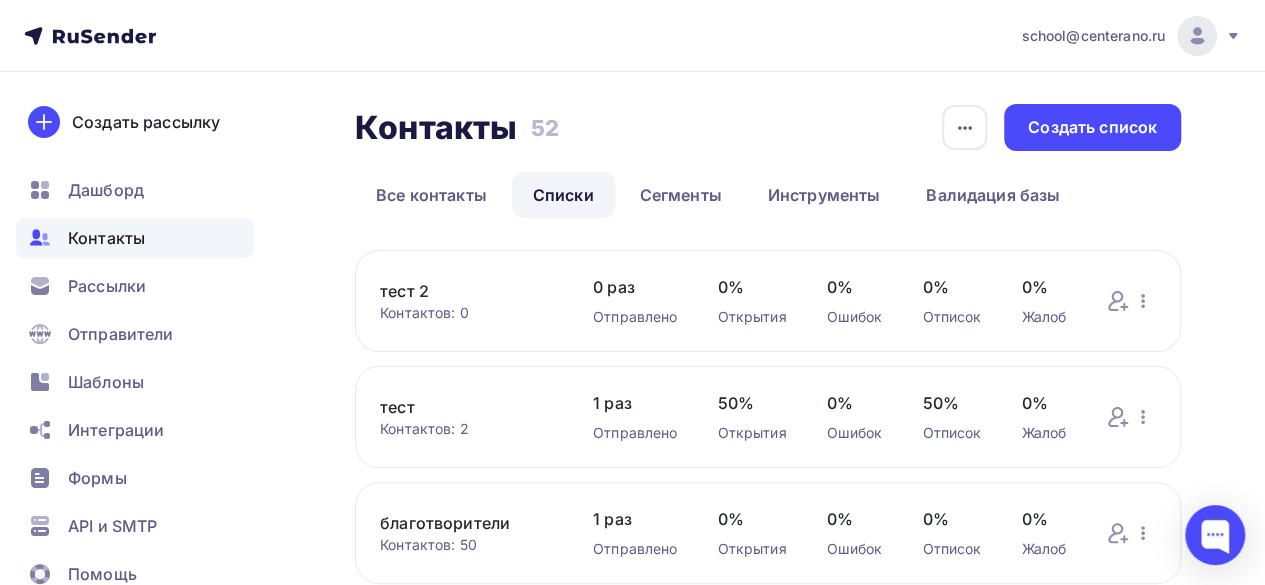 click on "тест 2" at bounding box center (466, 291) 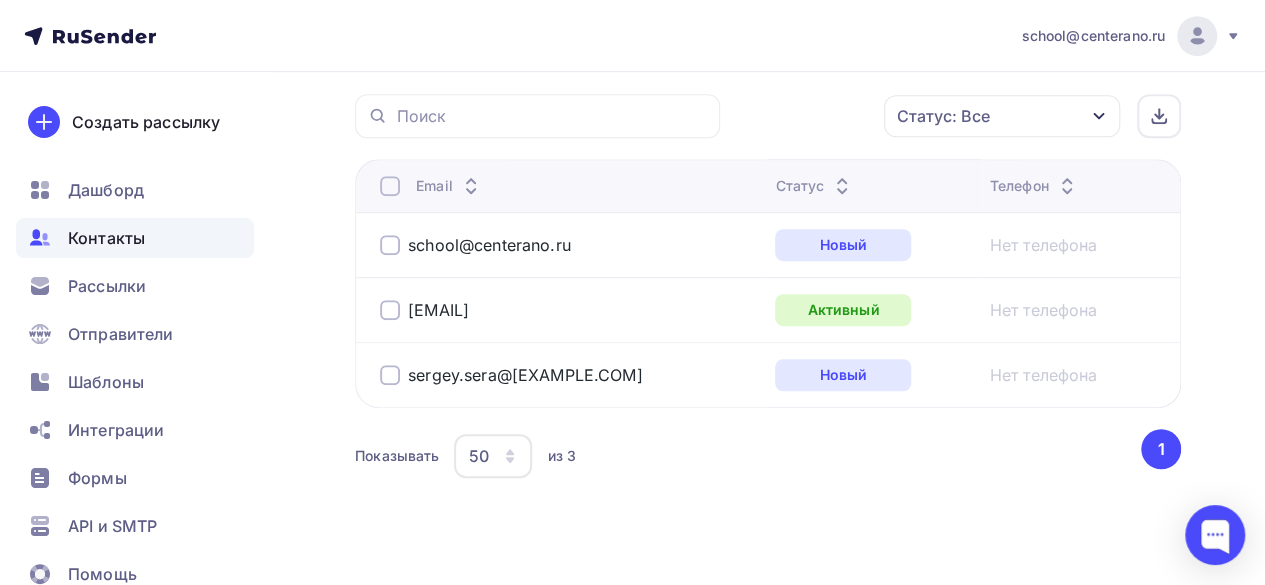 scroll, scrollTop: 500, scrollLeft: 0, axis: vertical 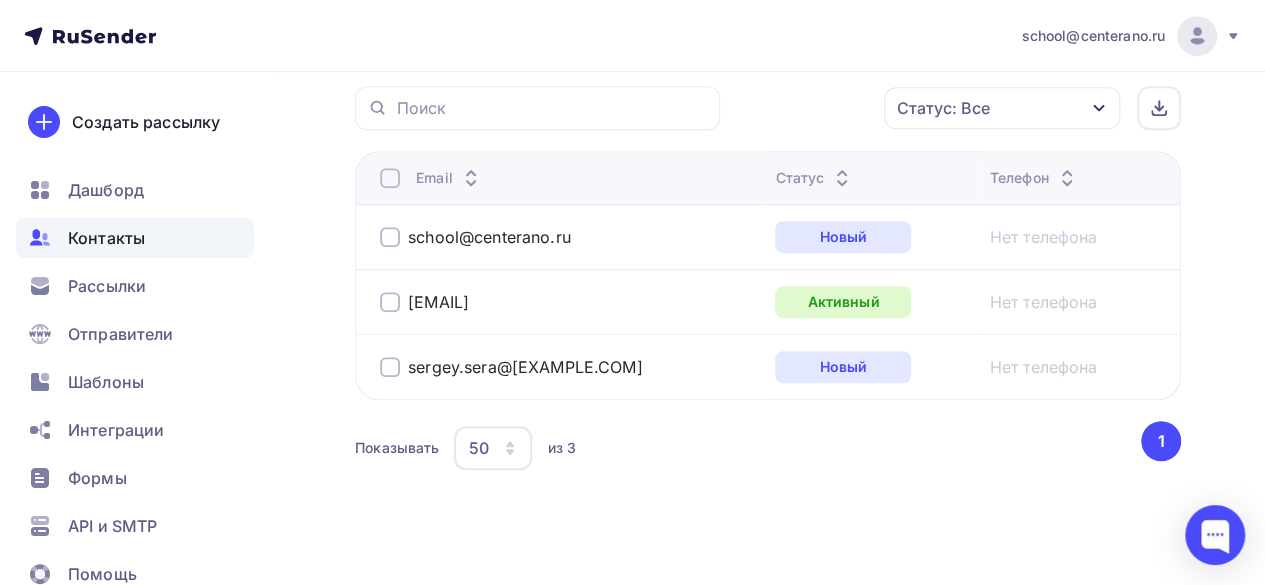 click at bounding box center [390, 178] 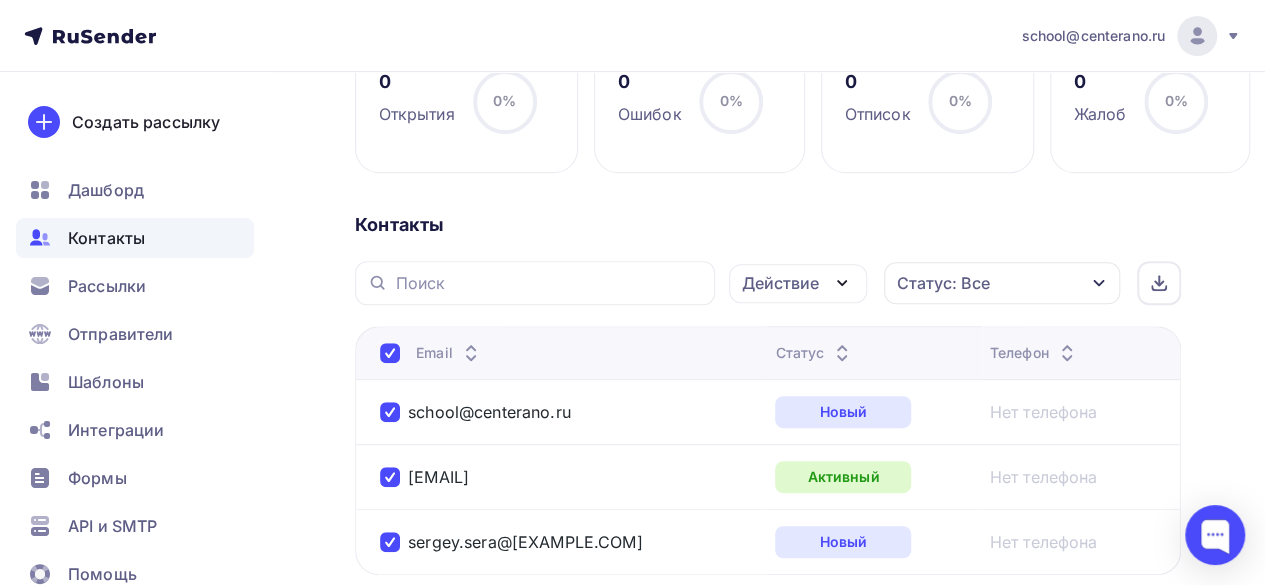 scroll, scrollTop: 100, scrollLeft: 0, axis: vertical 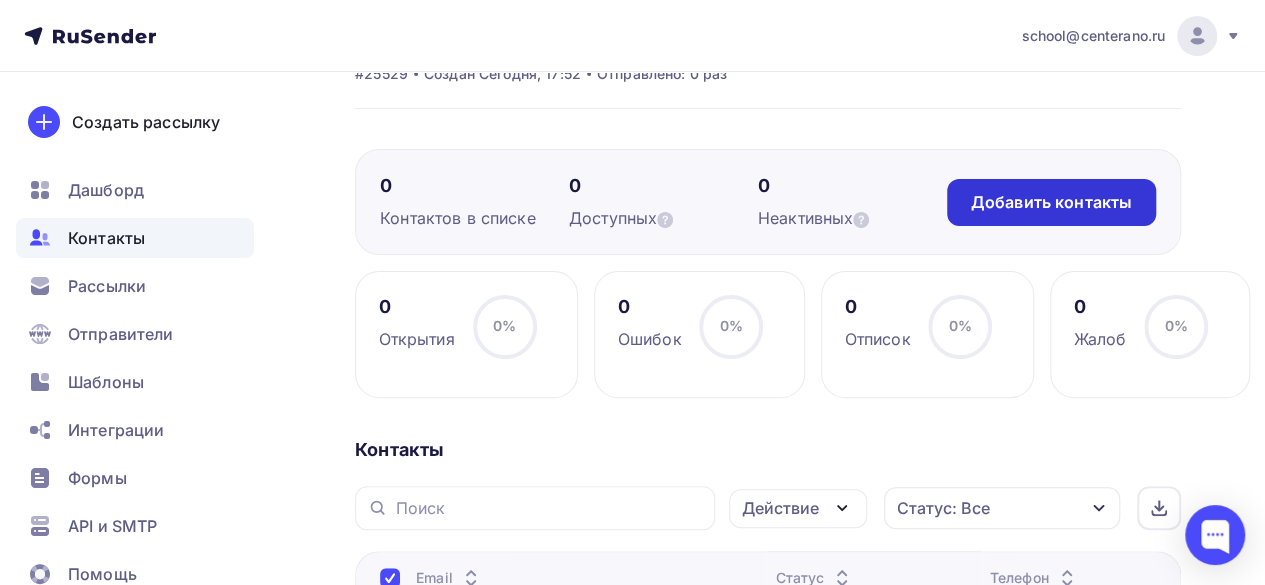 click on "Добавить контакты" at bounding box center [1051, 202] 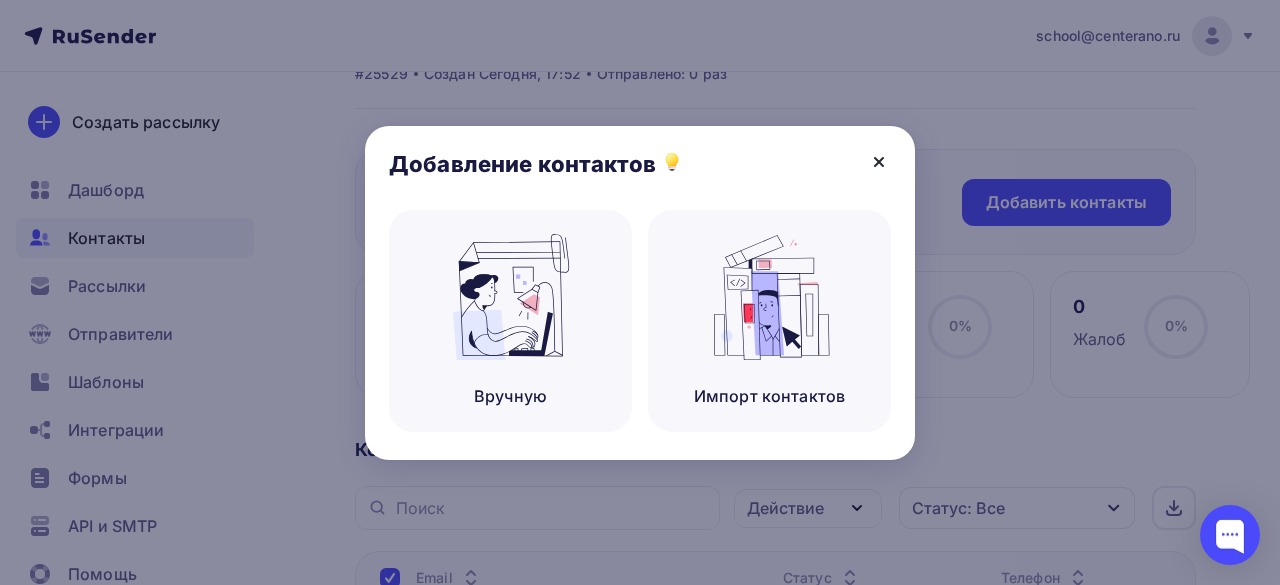 click 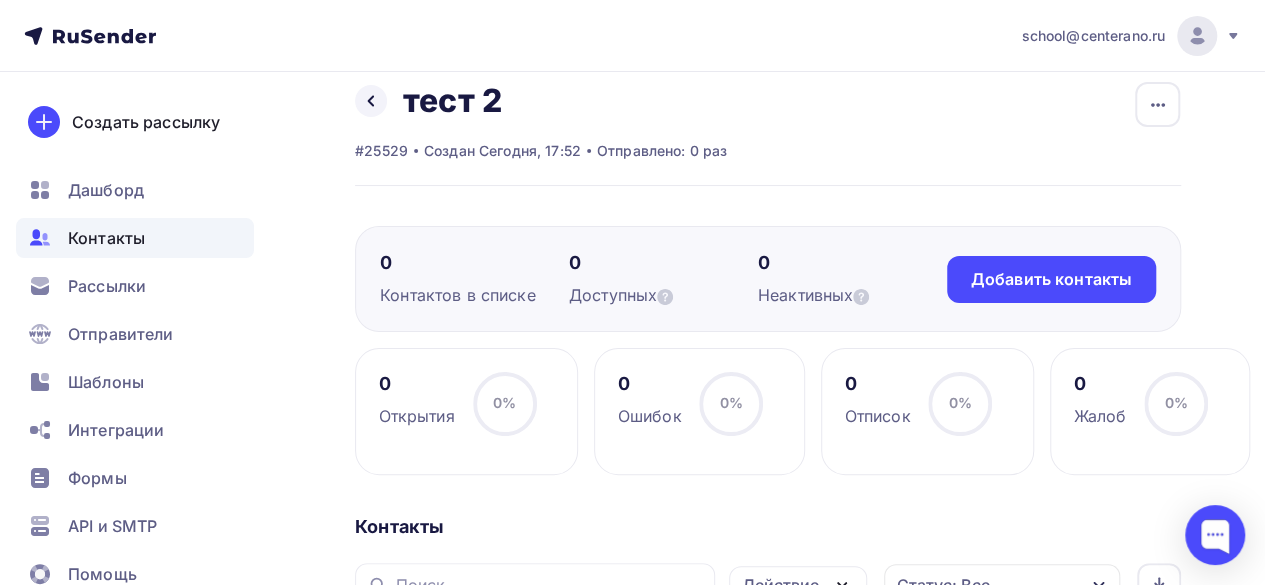 scroll, scrollTop: 0, scrollLeft: 0, axis: both 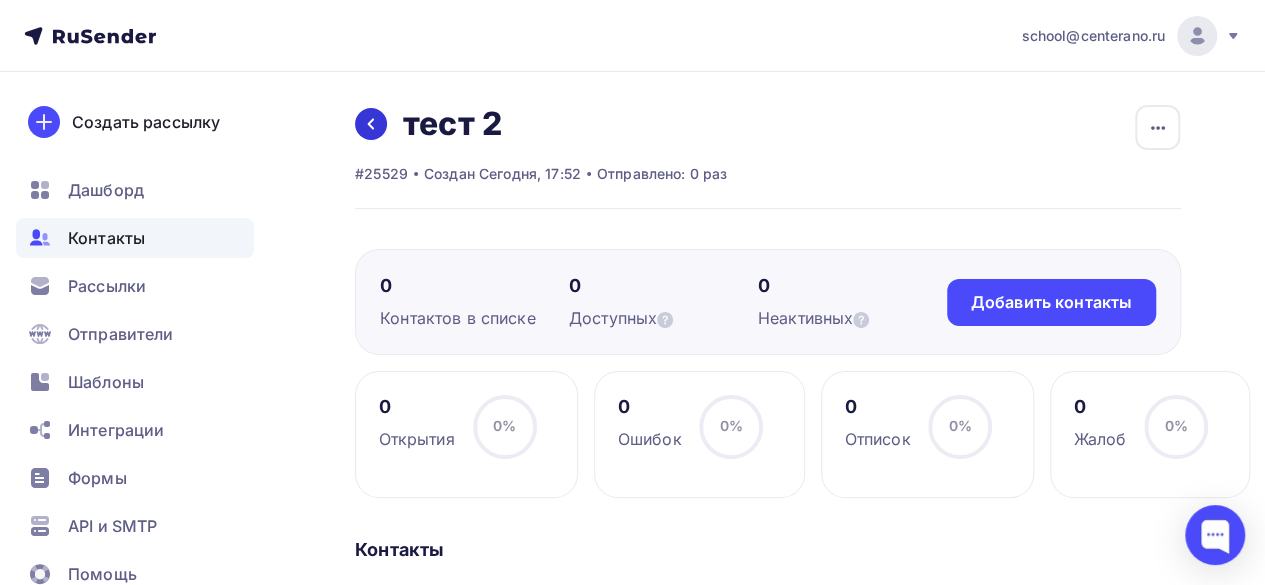 click at bounding box center [371, 124] 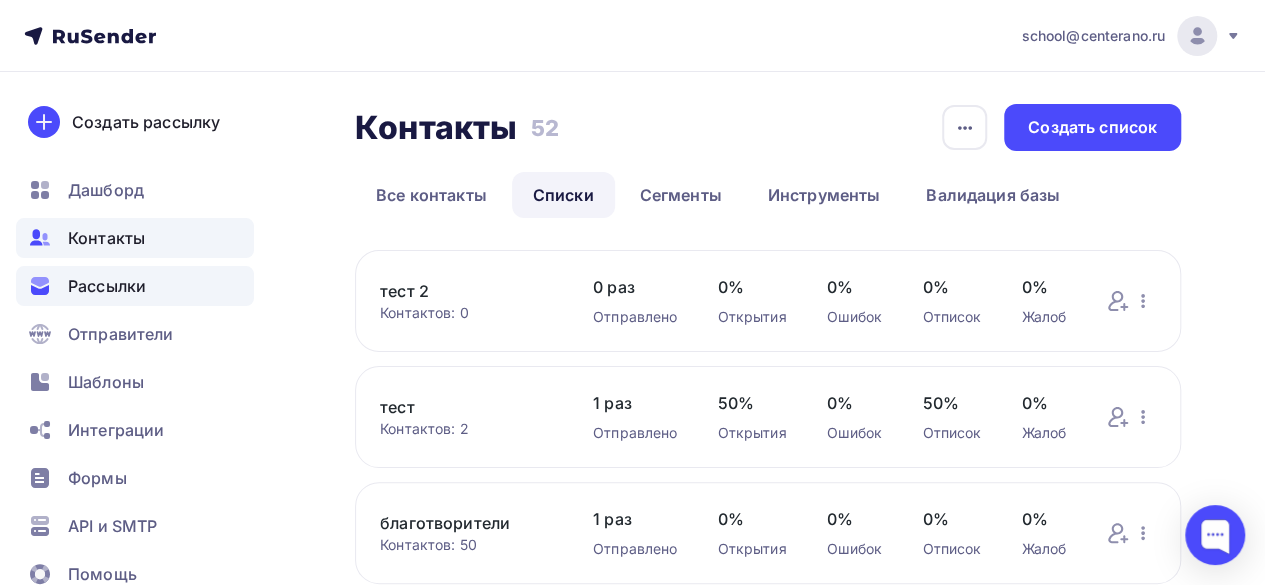 click on "Рассылки" at bounding box center (135, 286) 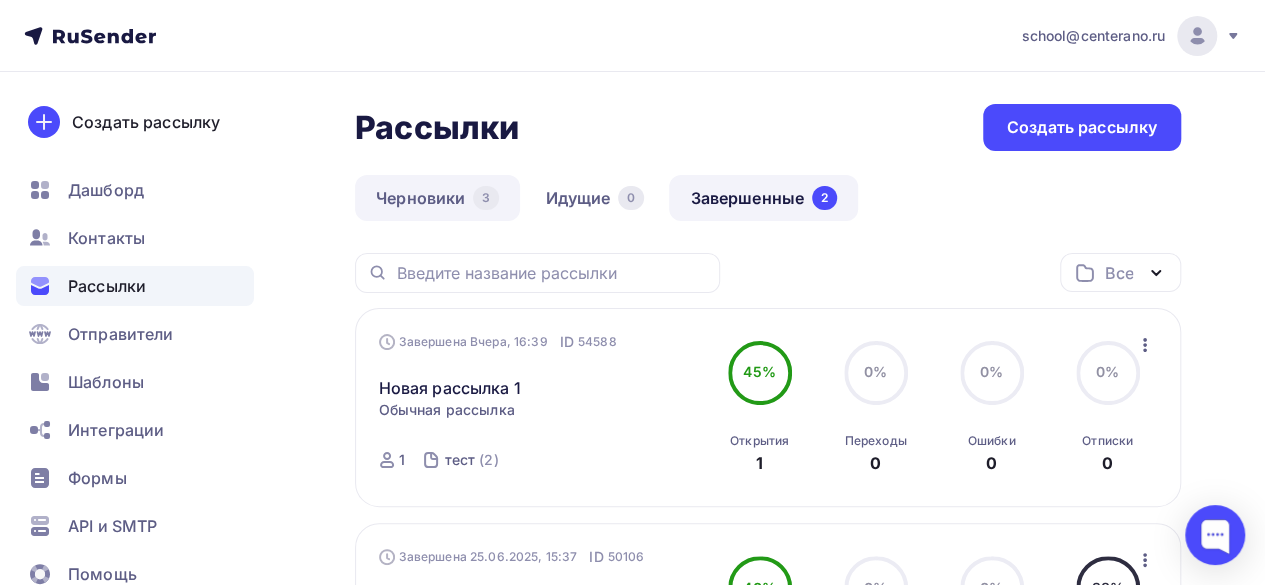 click on "Черновики
3" at bounding box center (437, 198) 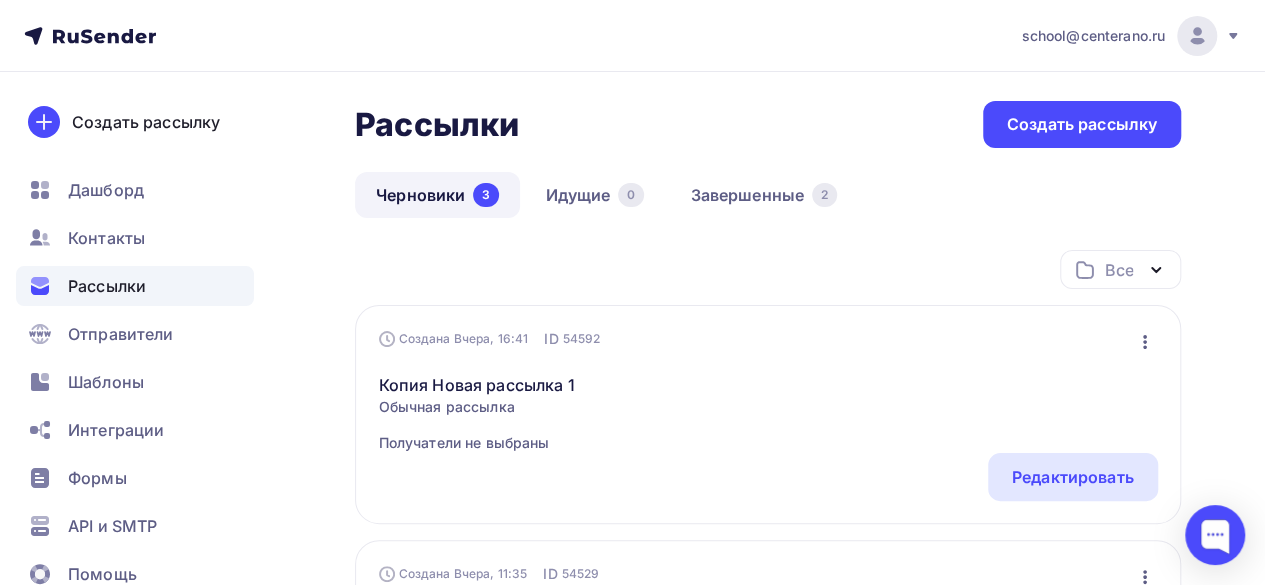 scroll, scrollTop: 0, scrollLeft: 0, axis: both 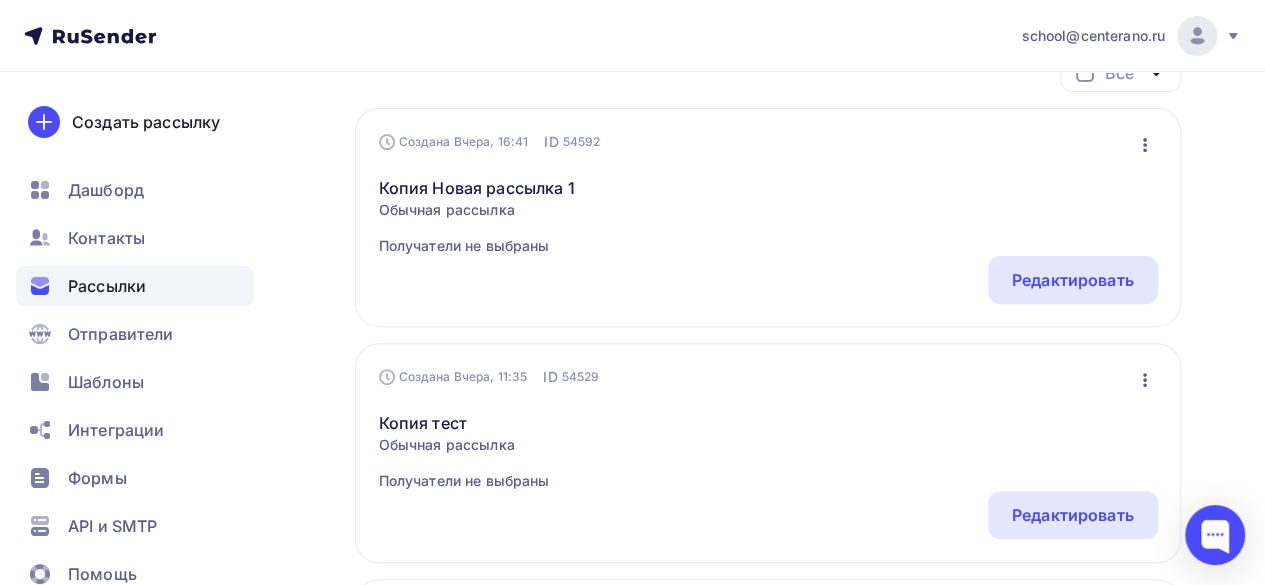 click on "Рассылки" at bounding box center (107, 286) 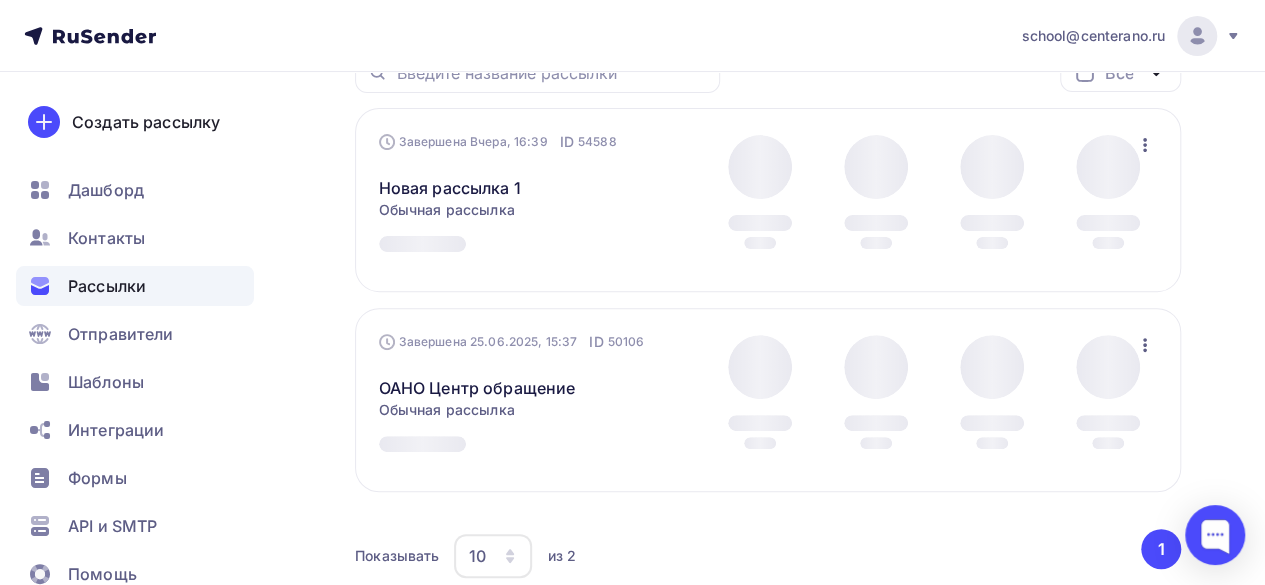 scroll, scrollTop: 0, scrollLeft: 0, axis: both 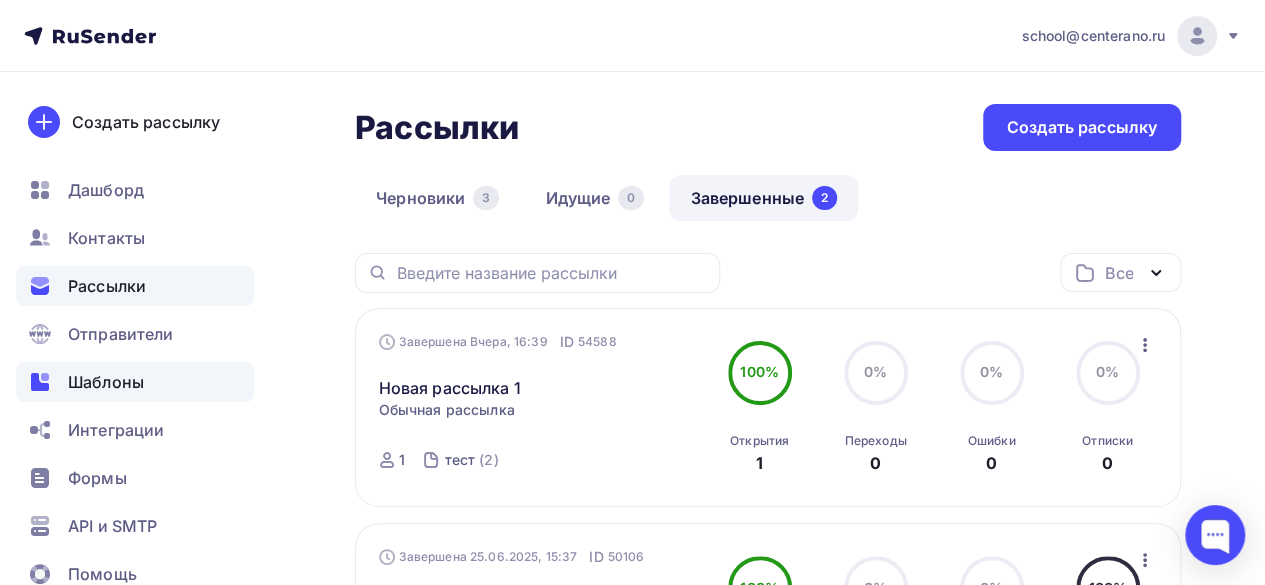 click on "Шаблоны" at bounding box center [106, 382] 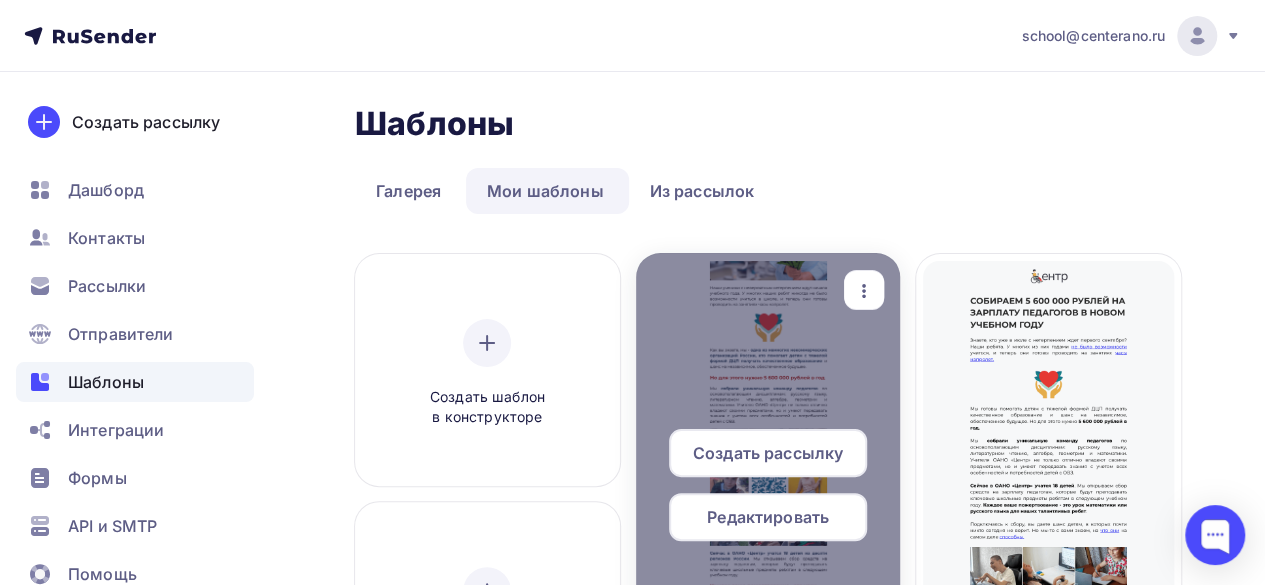 click on "Создать рассылку" at bounding box center [768, 453] 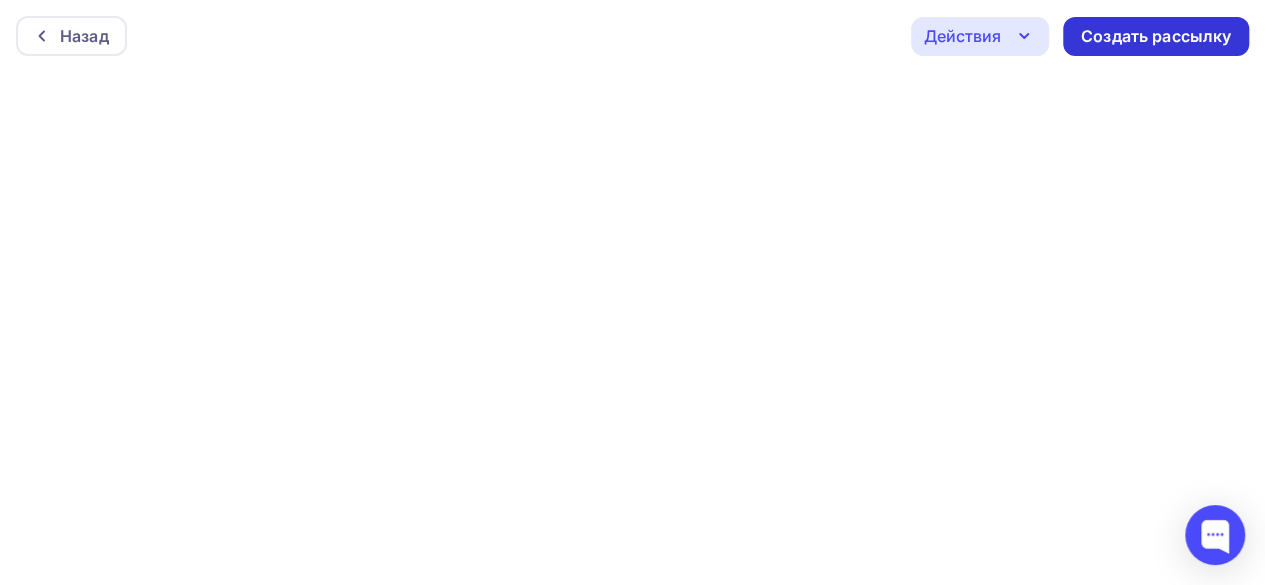 click on "Создать рассылку" at bounding box center (1156, 36) 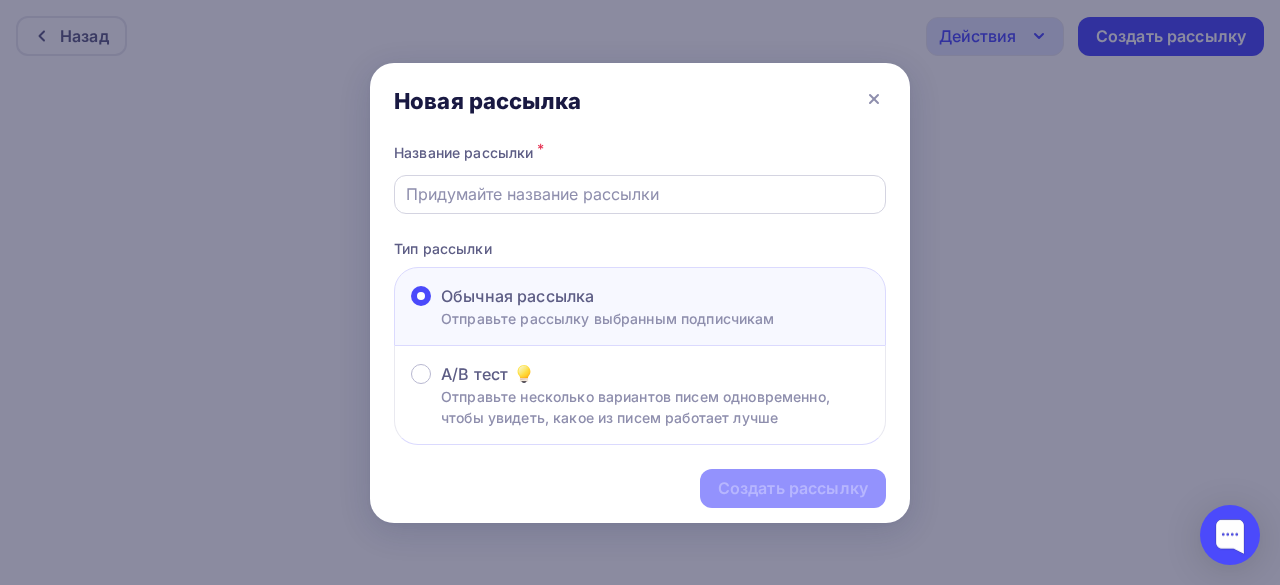 click at bounding box center (640, 194) 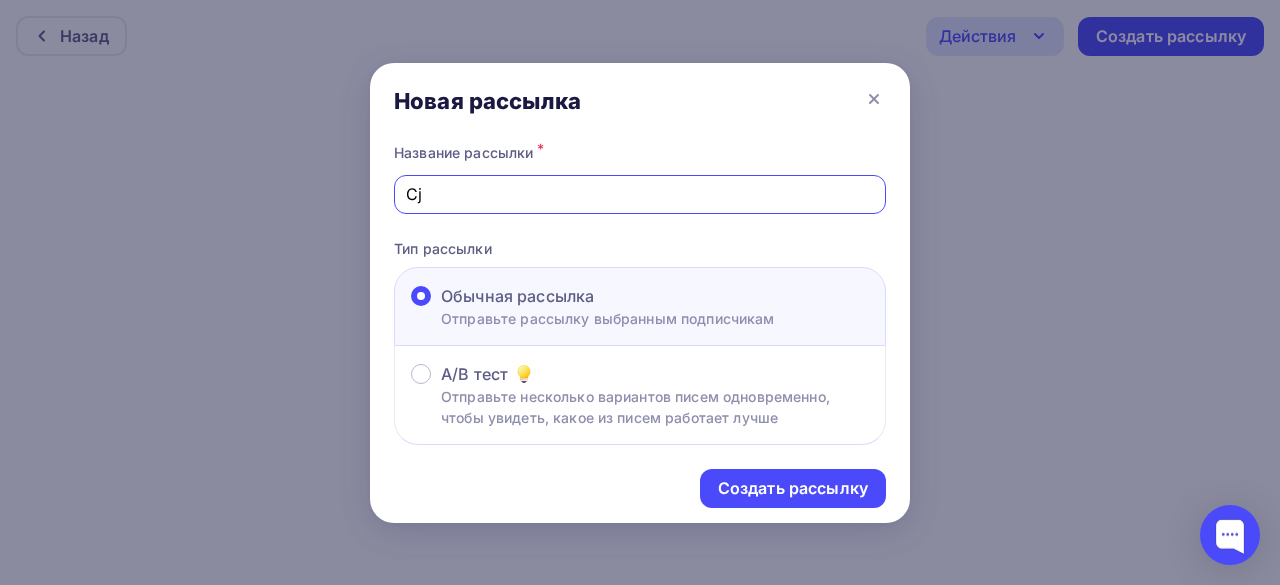type on "C" 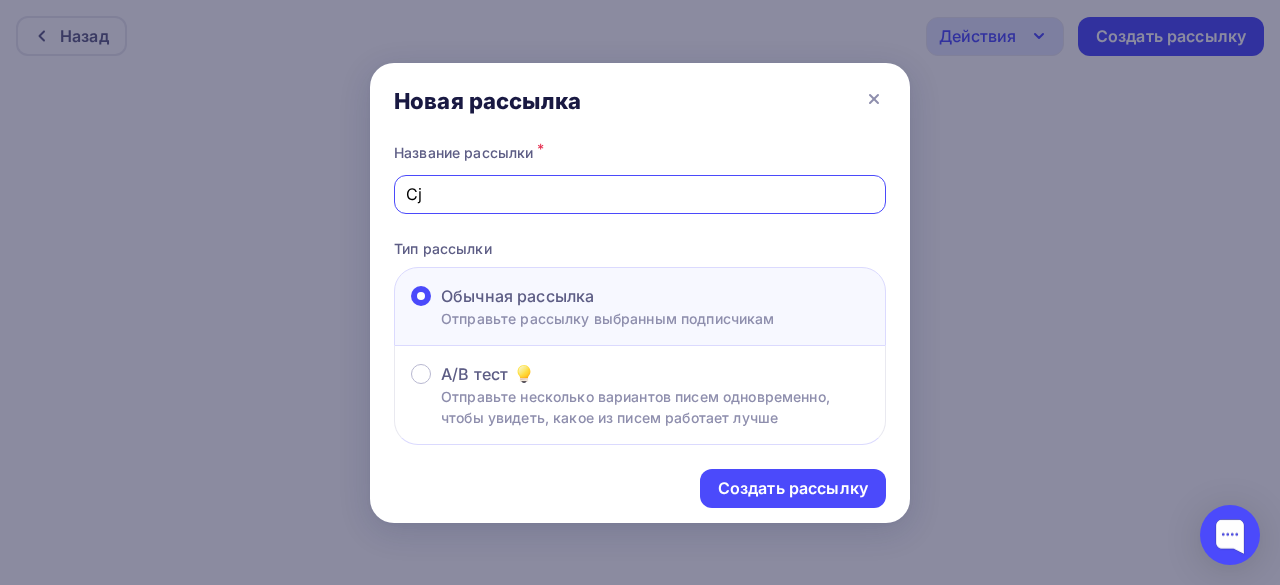 type on "C" 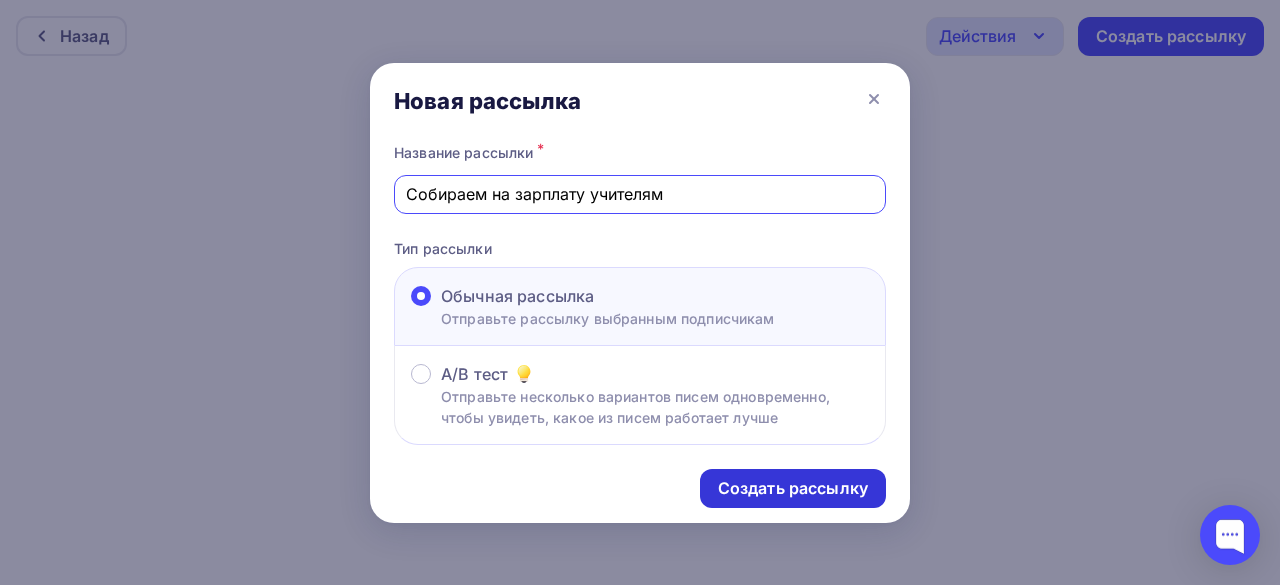 type on "Собираем на зарплату учителям" 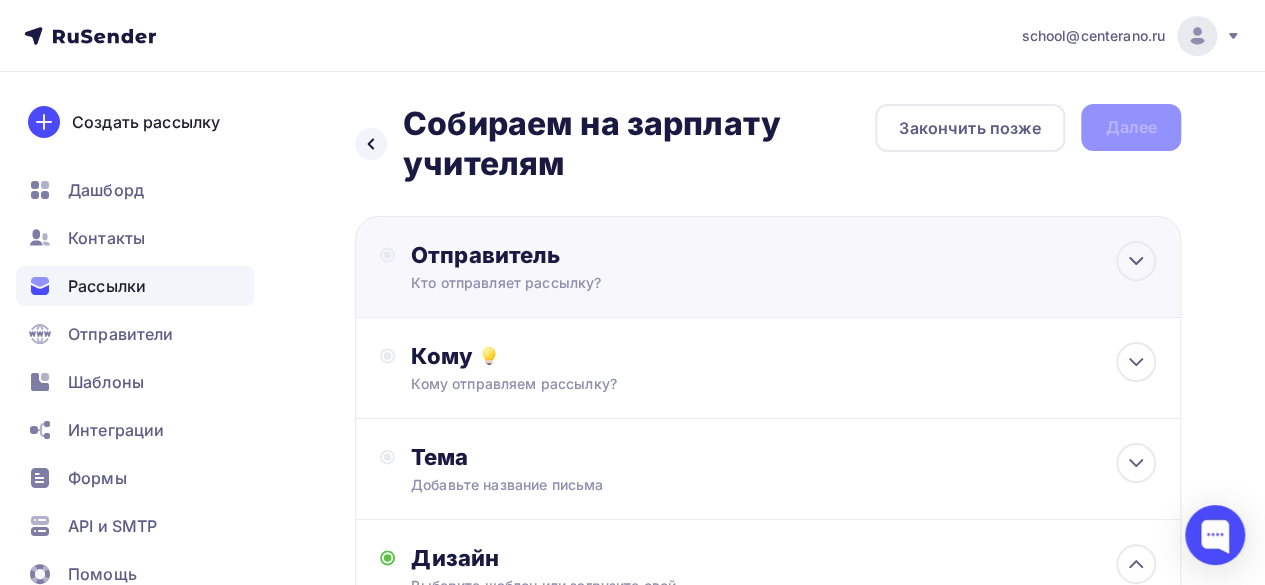 click on "Отправитель
Кто отправляет рассылку?
Email  *
[EMAIL]
[EMAIL]               Добавить отправителя
Рекомендуем  добавить почту на домене , чтобы рассылка не попала в «Спам»
Имя                 Сохранить
Предпросмотр может отличаться  в зависимости от почтового клиента
Тема для рассылки
Предпросмотр текста
12:45" at bounding box center (768, 267) 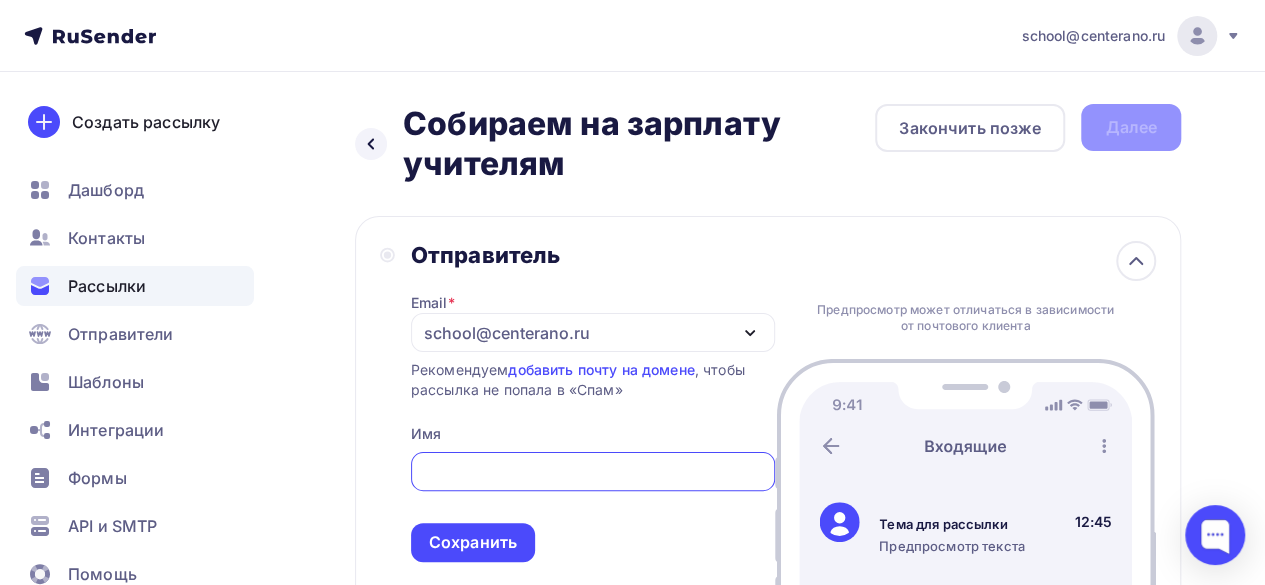 scroll, scrollTop: 0, scrollLeft: 0, axis: both 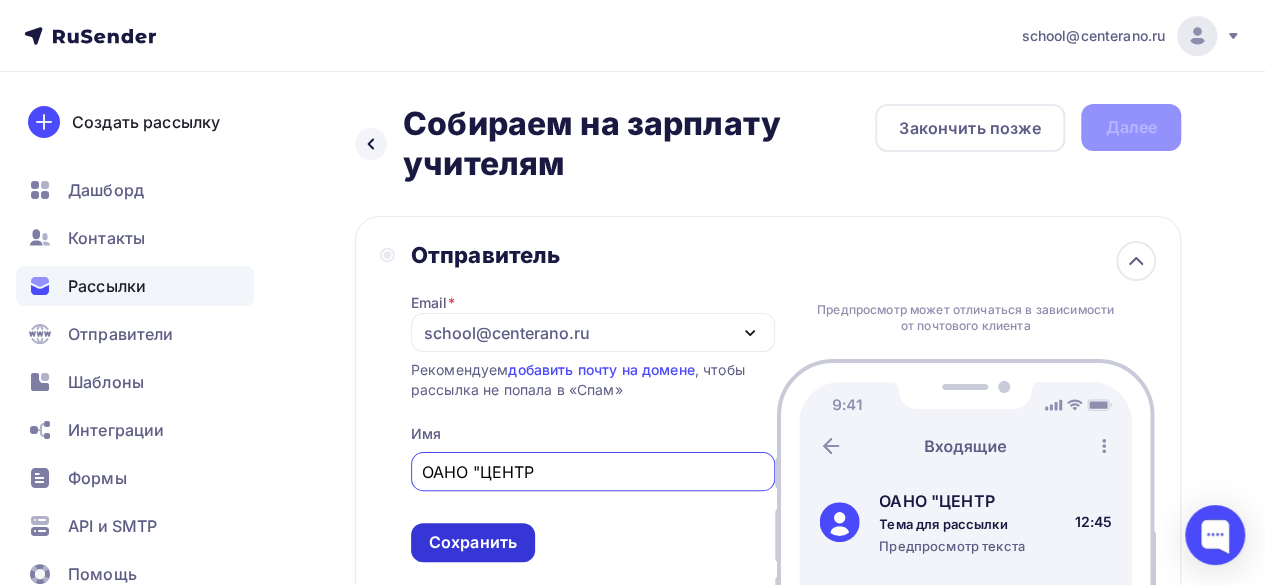 type on "ОАНО "ЦЕНТР" 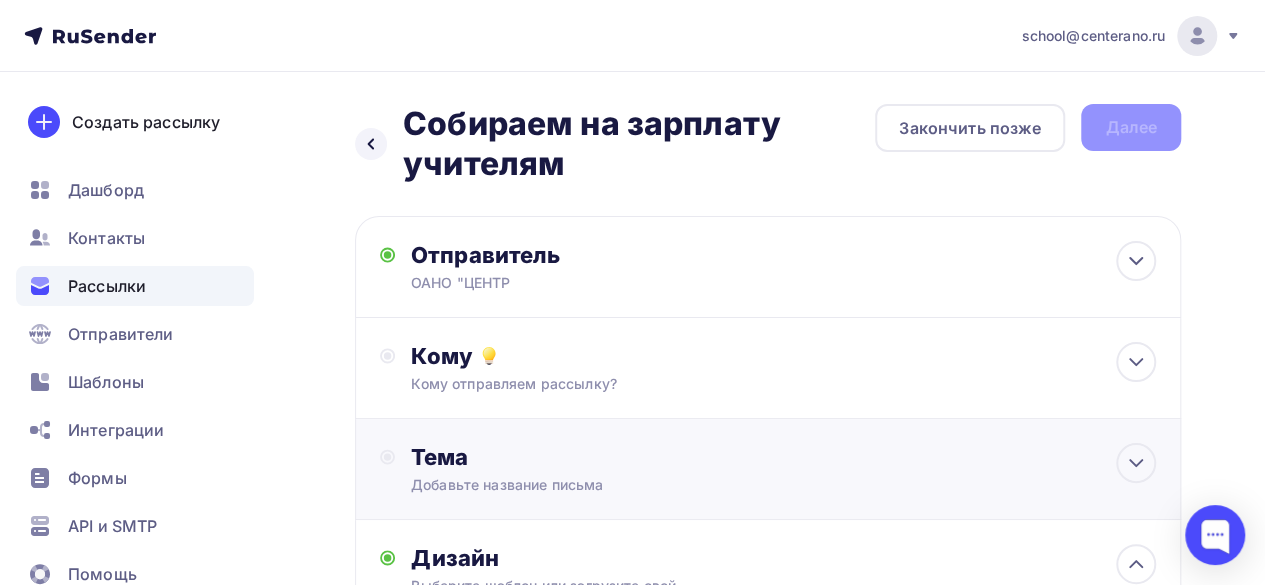 scroll, scrollTop: 0, scrollLeft: 0, axis: both 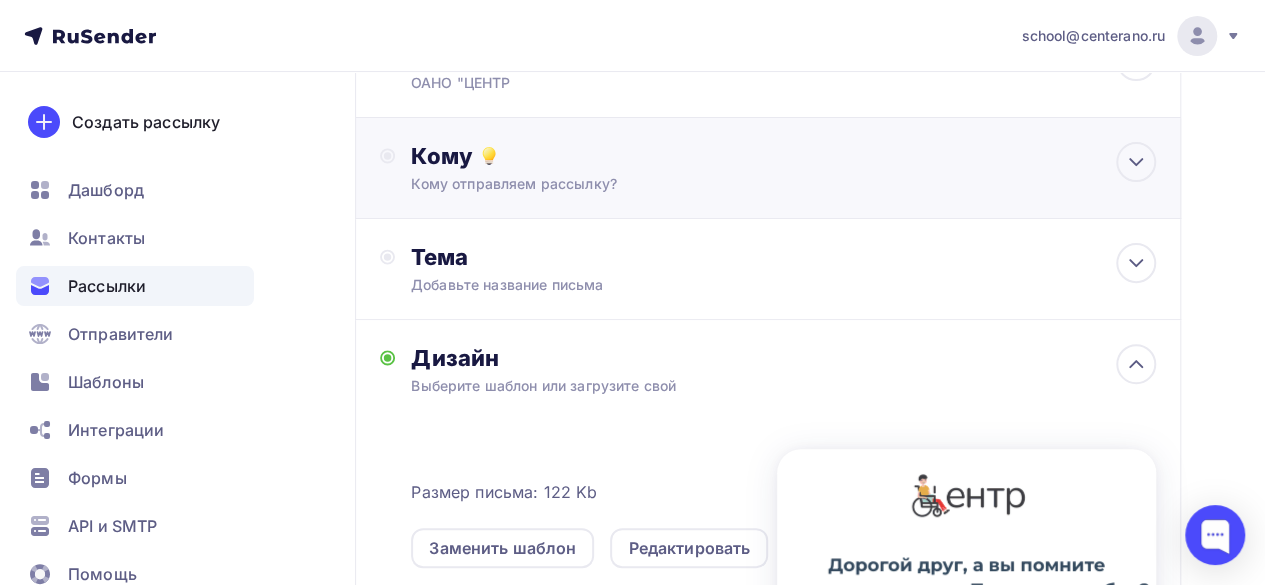 click on "Кому" at bounding box center [783, 156] 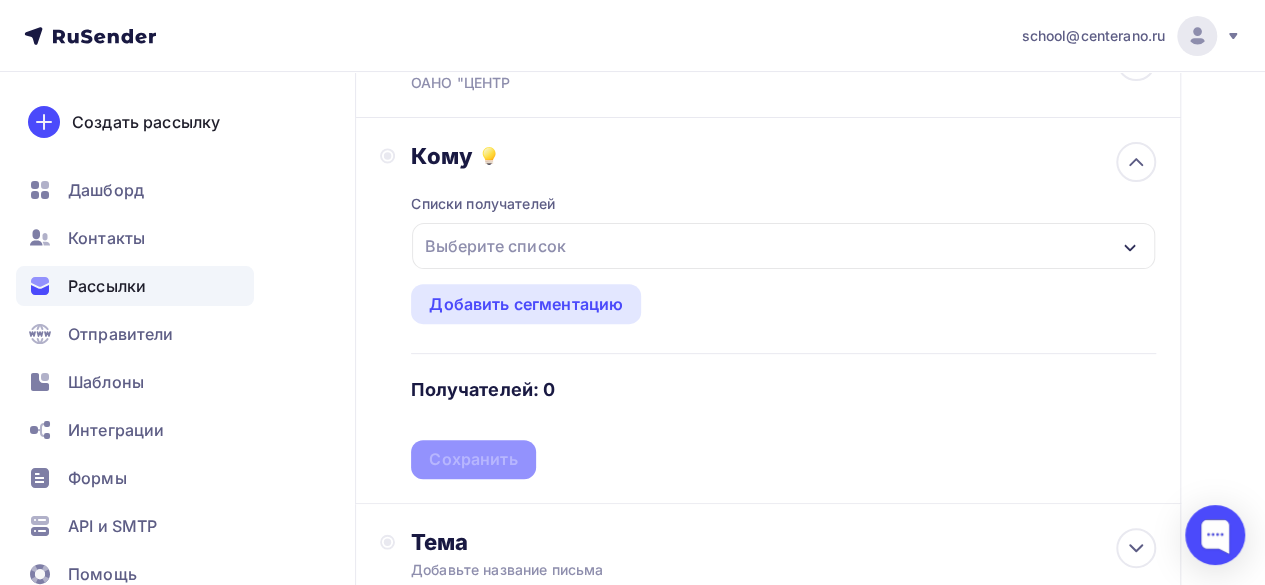 click on "Списки получателей" at bounding box center [483, 204] 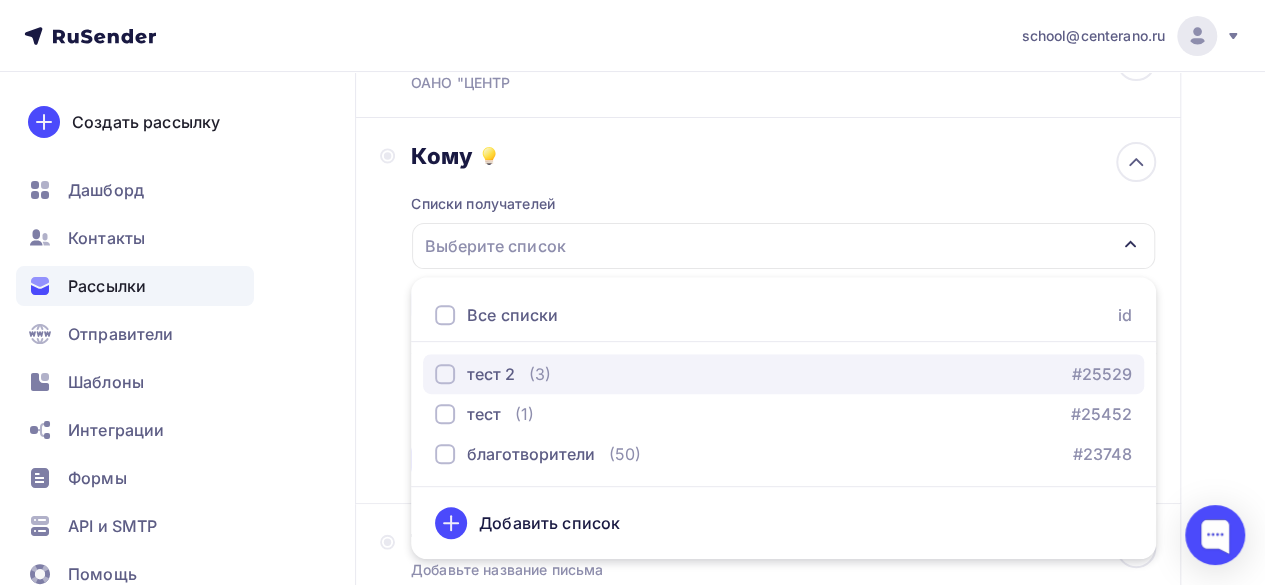 click at bounding box center [445, 374] 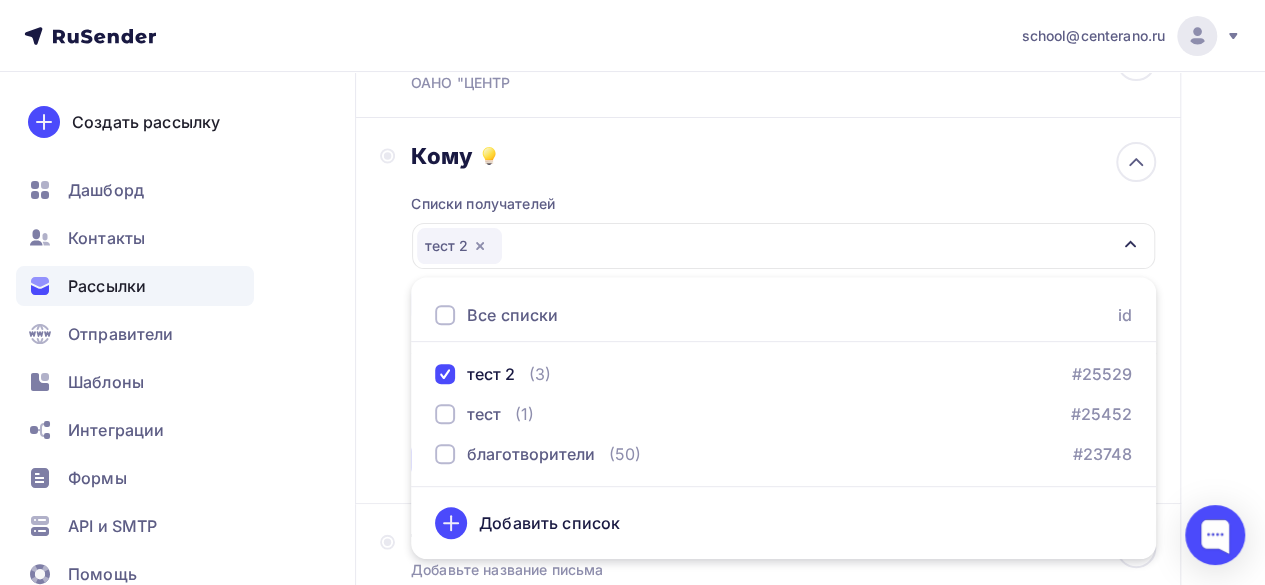 click on "Назад
Собираем на зарплату учителям
Собираем на зарплату учителям
Закончить позже
Далее
Отправитель
ОАНО "ЦЕНТР"
Email  *
[EMAIL]
[EMAIL]               Добавить отправителя
Рекомендуем  добавить почту на домене , чтобы рассылка не попала в «Спам»
Имя     ОАНО "ЦЕНТР"             Сохранить
Предпросмотр может отличаться  в зависимости от почтового клиента
ОАНО "ЦЕНТР"
12:45" at bounding box center (632, 574) 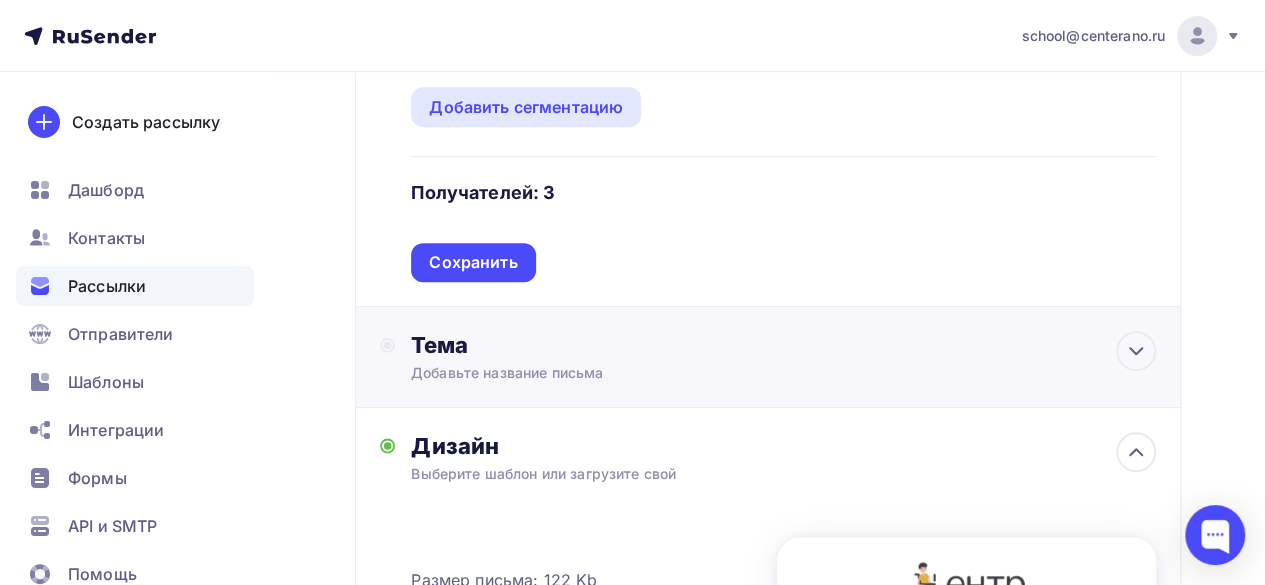 scroll, scrollTop: 400, scrollLeft: 0, axis: vertical 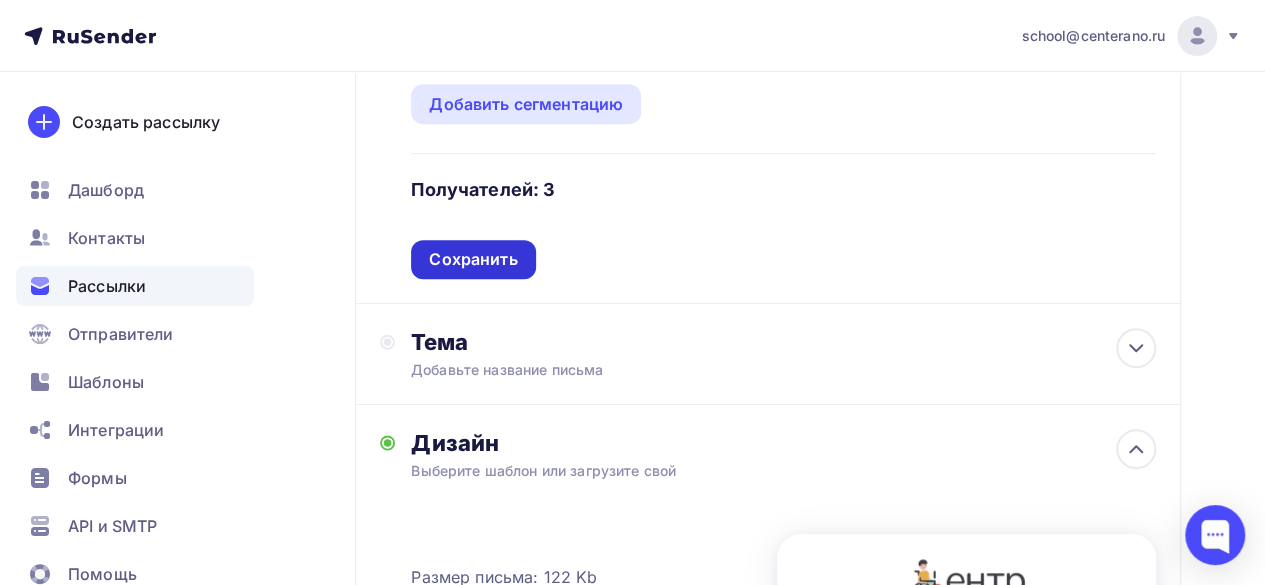 click on "Сохранить" at bounding box center [473, 259] 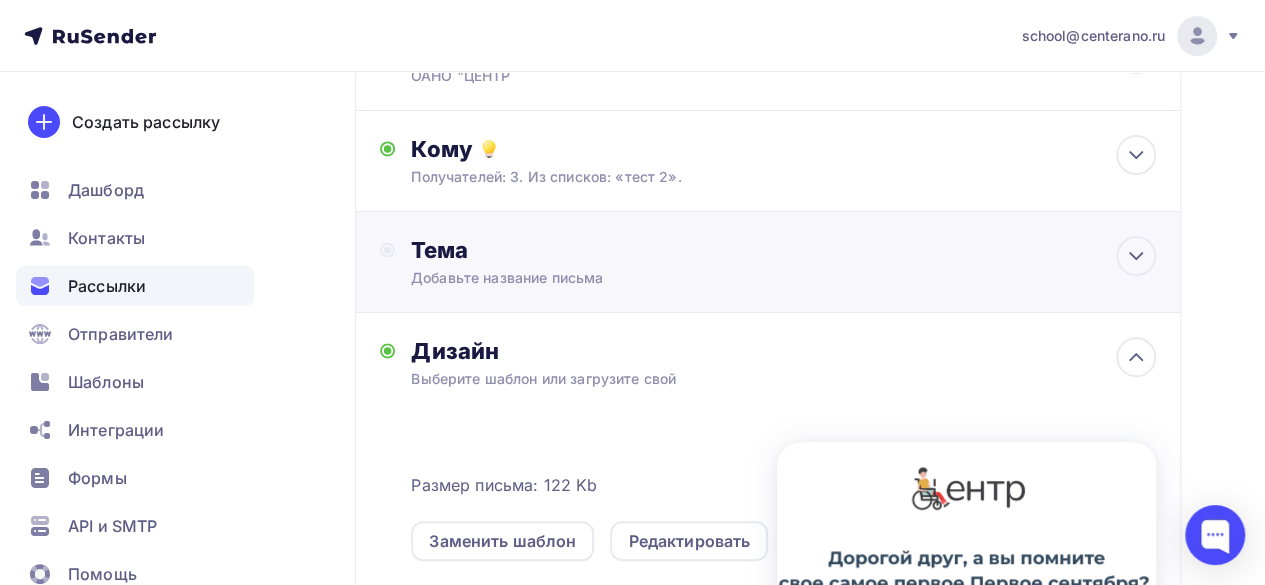 scroll, scrollTop: 200, scrollLeft: 0, axis: vertical 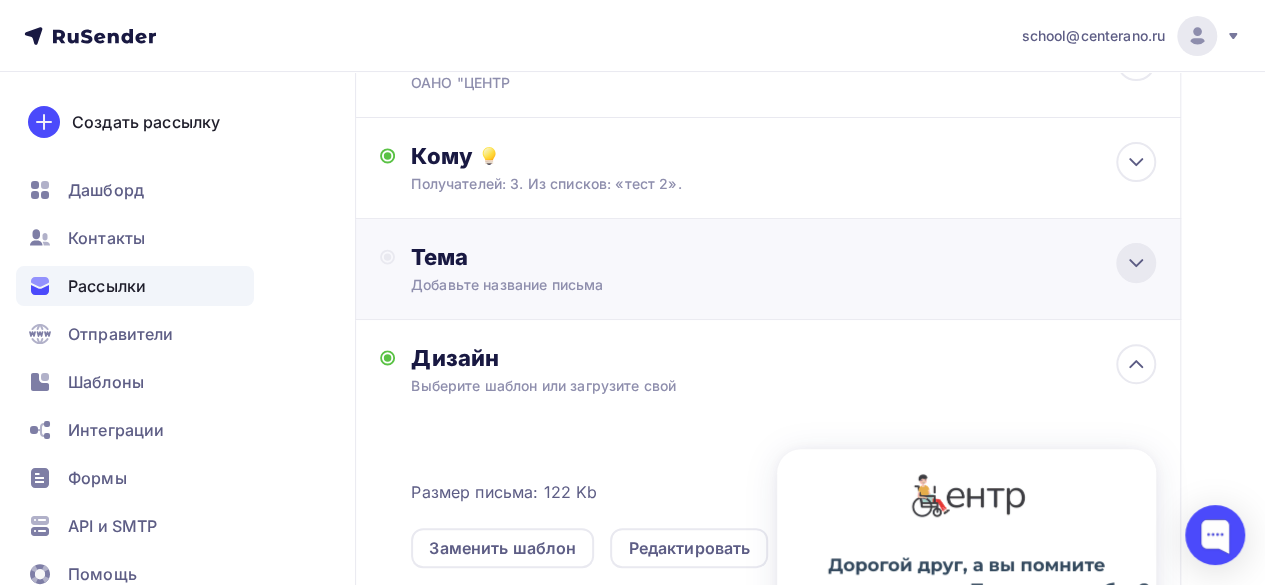 click at bounding box center (1136, 263) 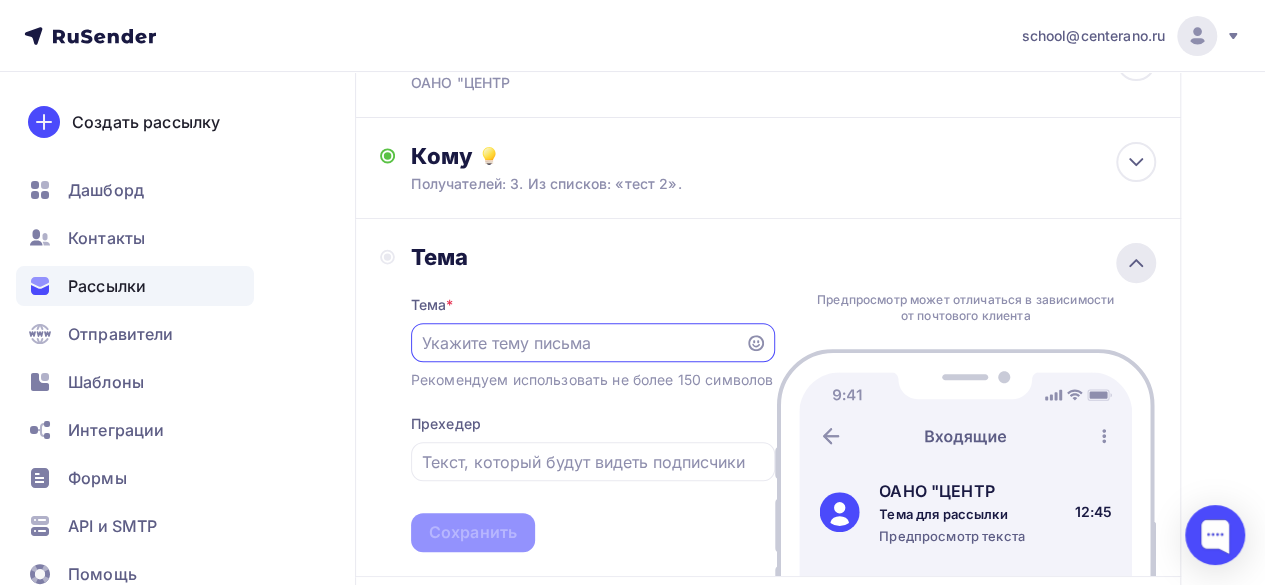 scroll, scrollTop: 0, scrollLeft: 0, axis: both 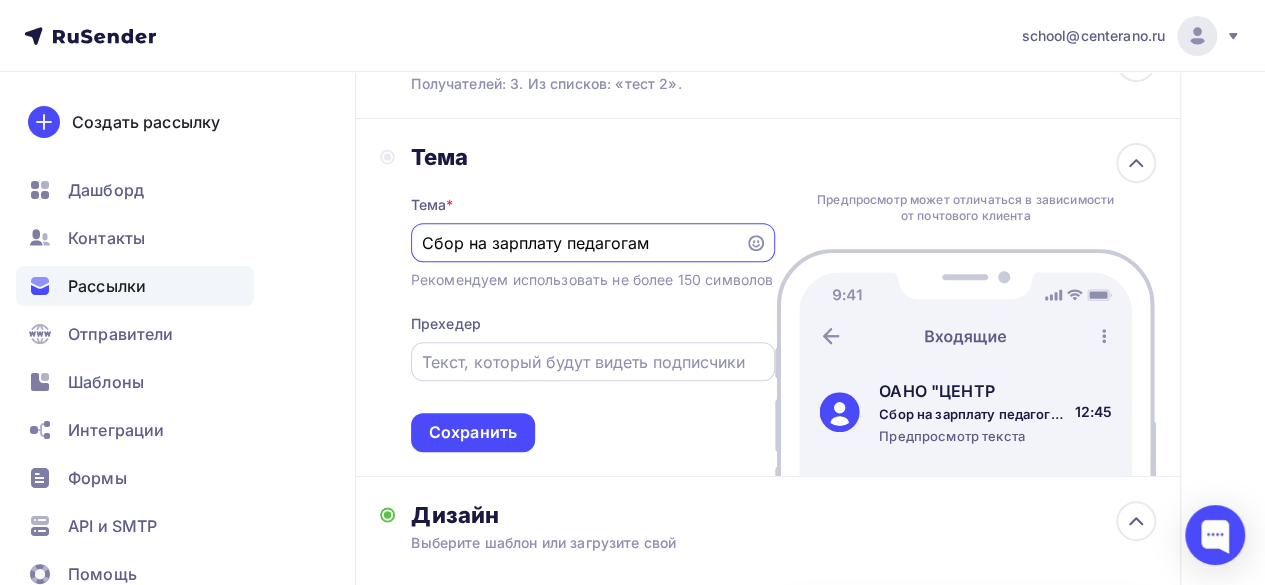 type on "Сбор на зарплату педагогам" 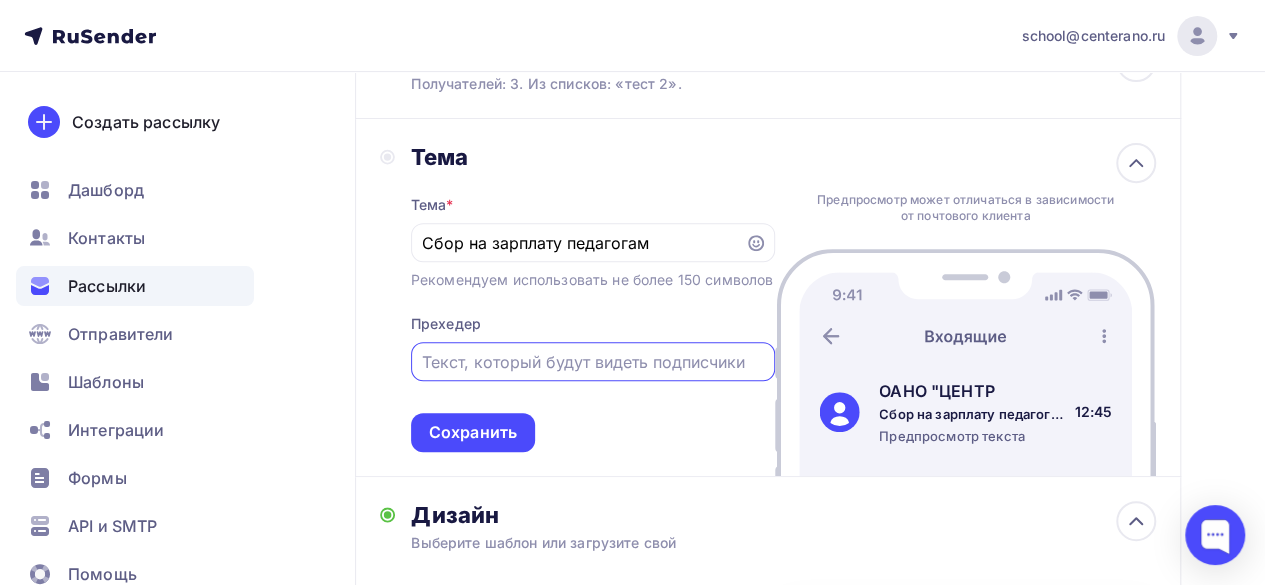 click at bounding box center (592, 362) 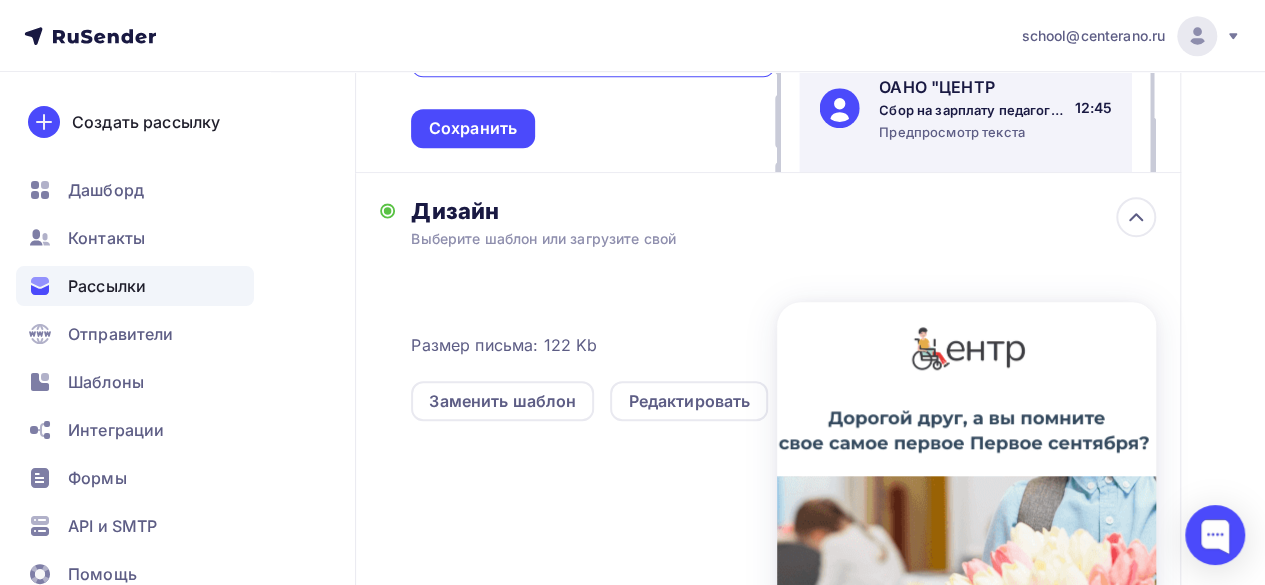 scroll, scrollTop: 500, scrollLeft: 0, axis: vertical 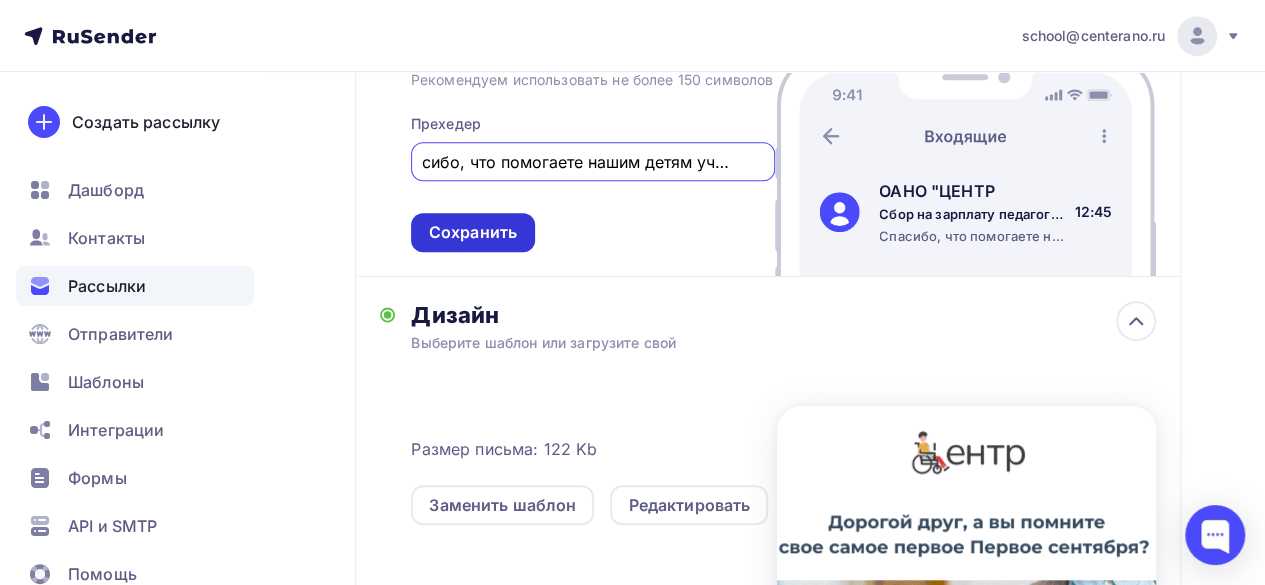 type on "Спасибо, что помогаете нашим детям учиться!" 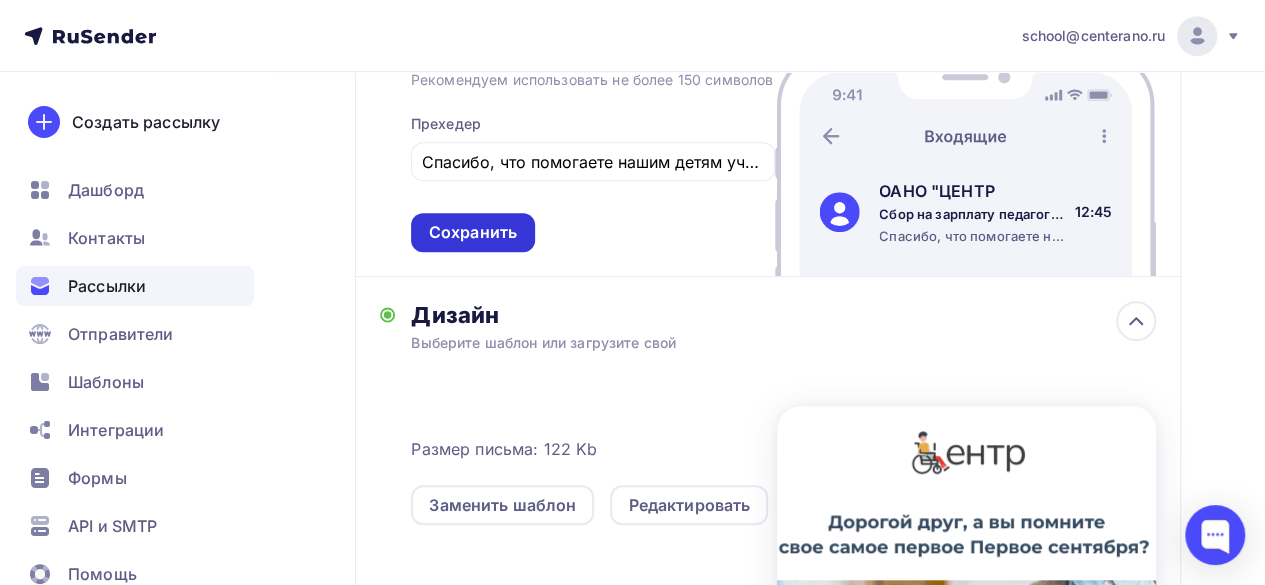 click on "Сохранить" at bounding box center (473, 232) 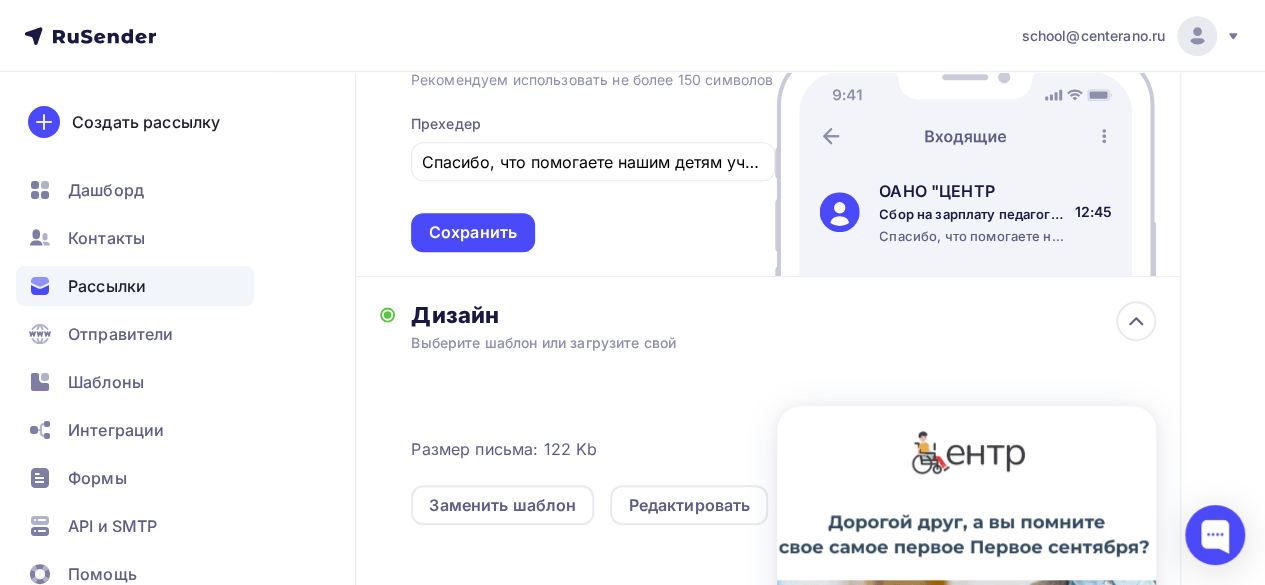 scroll, scrollTop: 0, scrollLeft: 0, axis: both 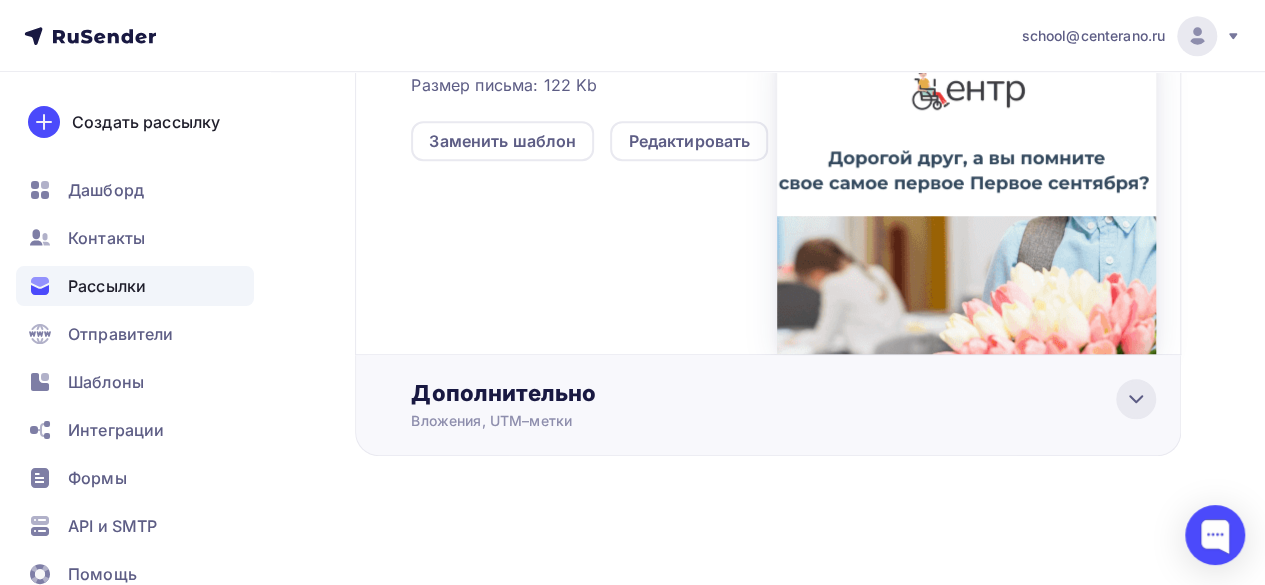 click 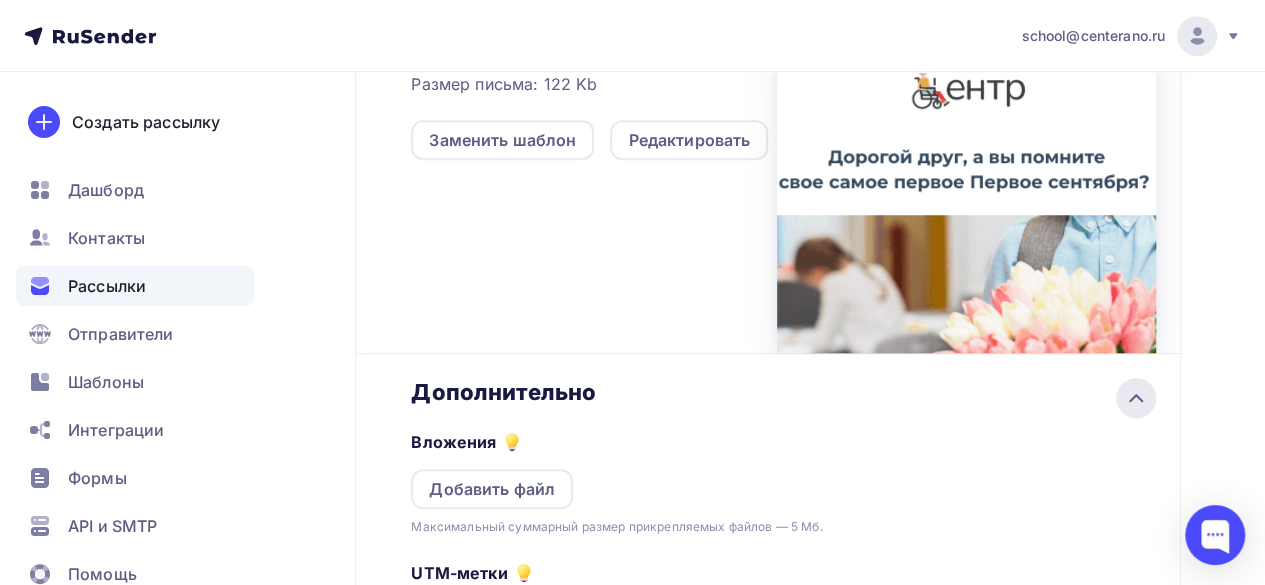 scroll, scrollTop: 627, scrollLeft: 0, axis: vertical 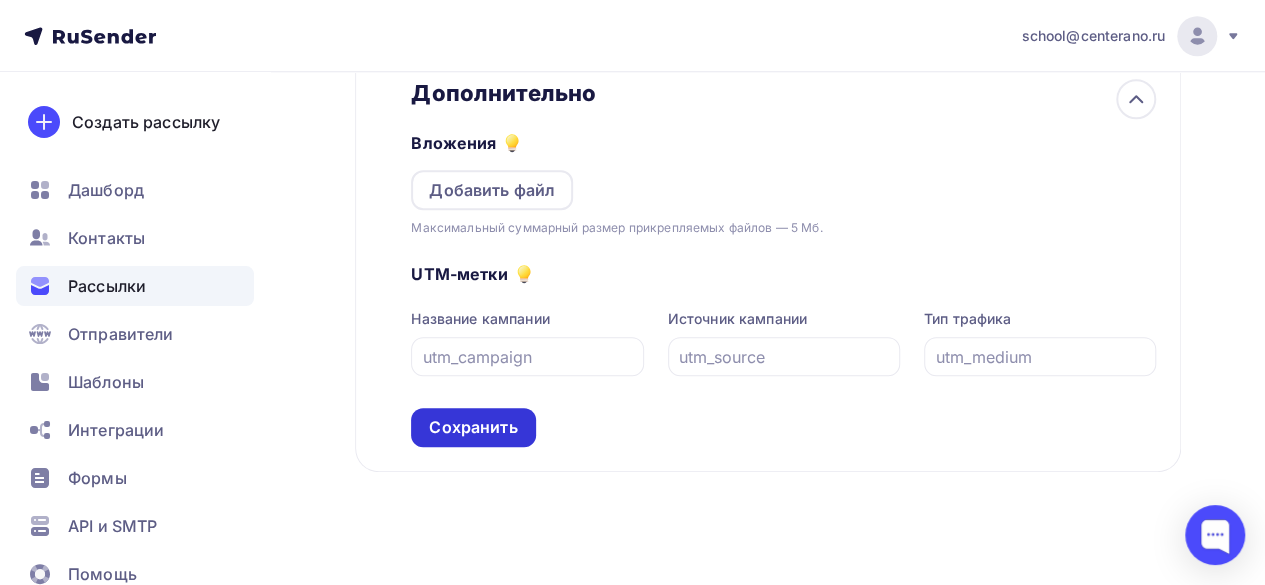 click on "Сохранить" at bounding box center (473, 427) 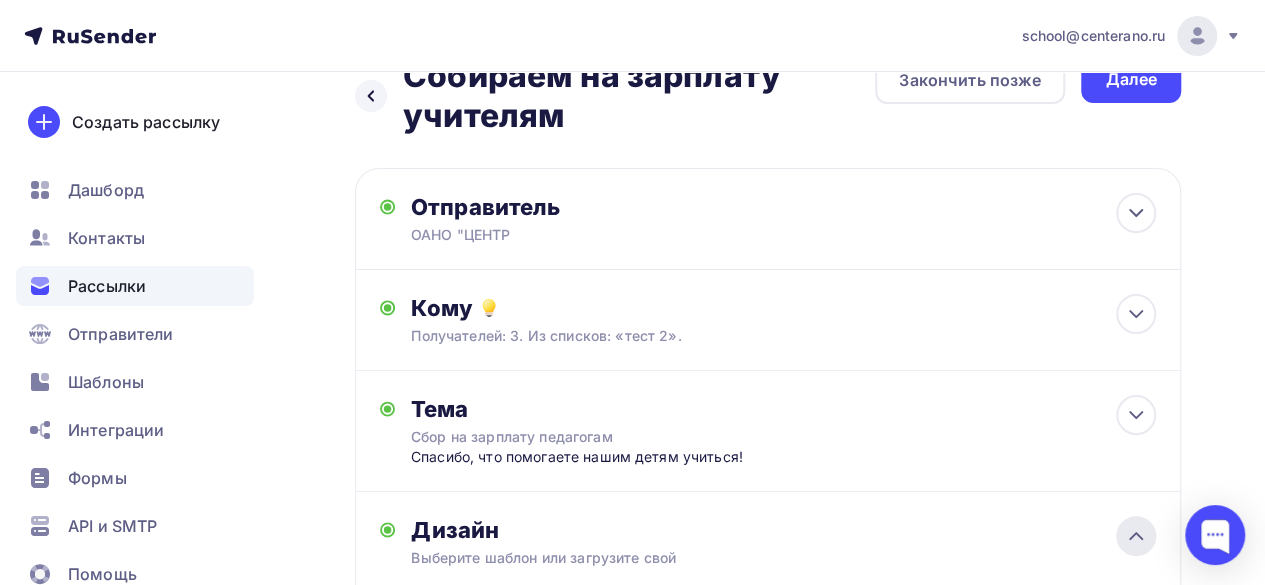 scroll, scrollTop: 0, scrollLeft: 0, axis: both 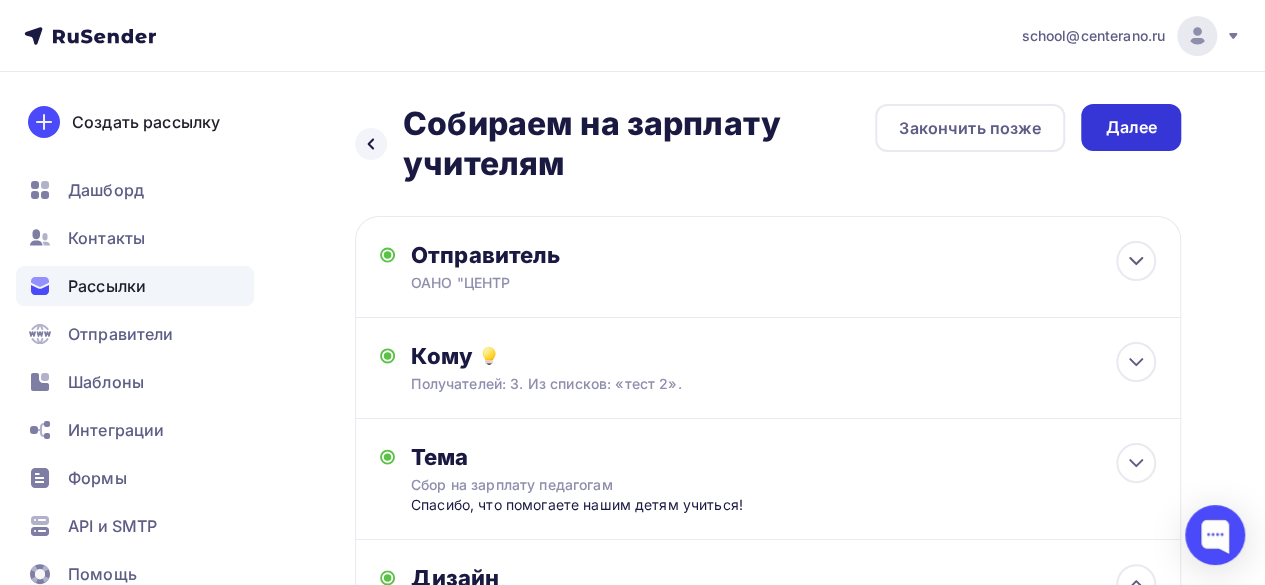 click on "Далее" at bounding box center (1131, 127) 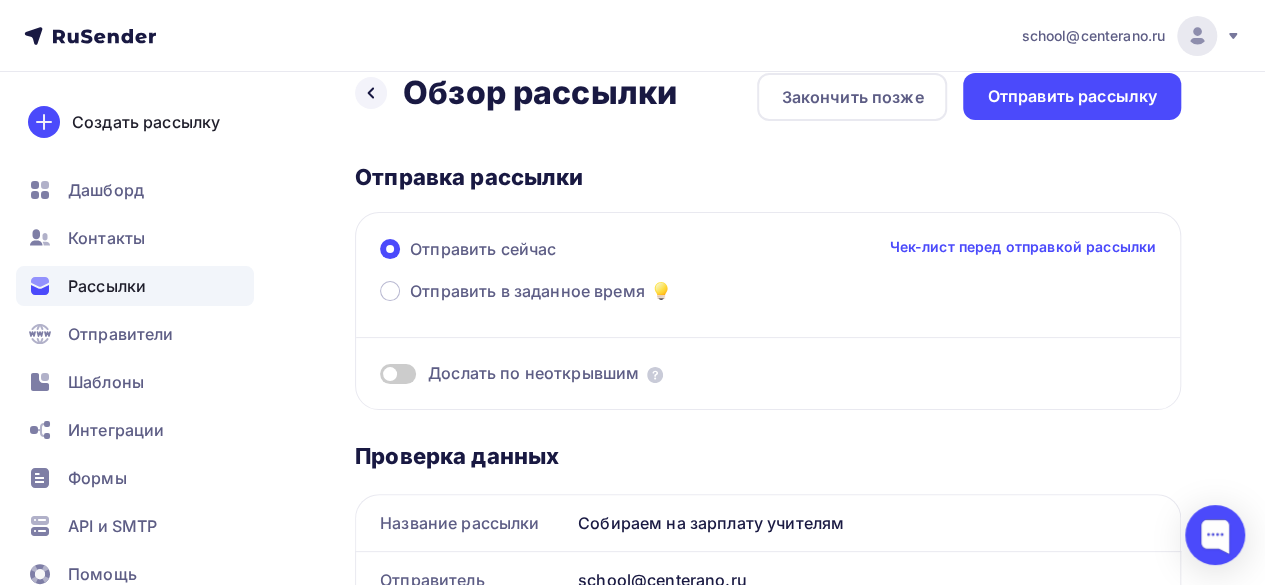 scroll, scrollTop: 0, scrollLeft: 0, axis: both 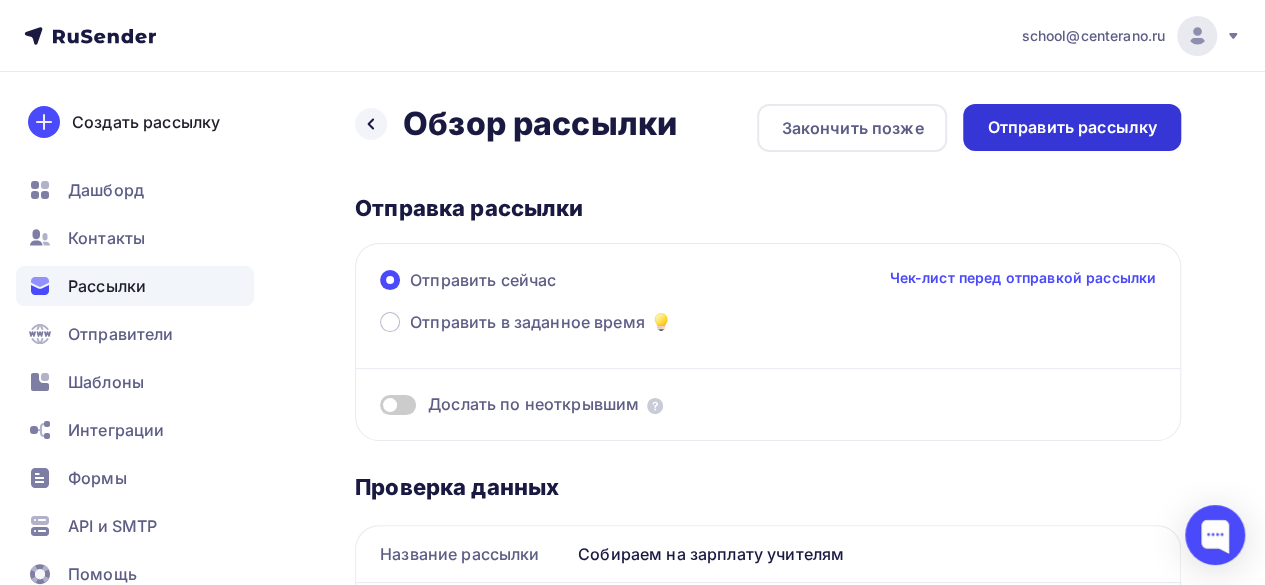 click on "Отправить рассылку" at bounding box center (1072, 127) 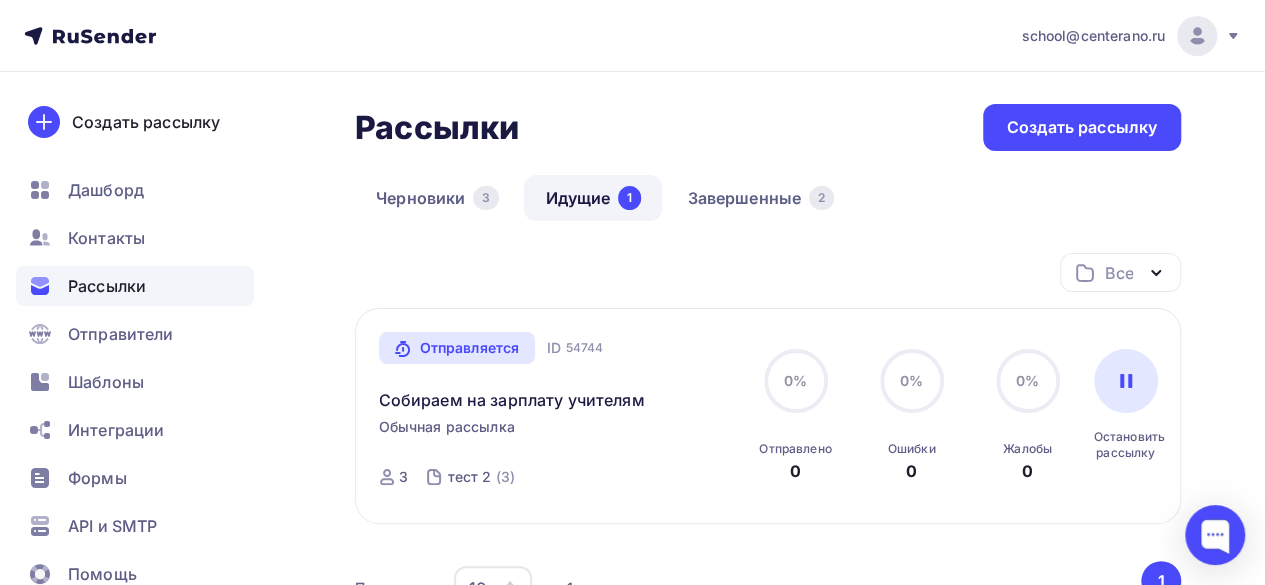 click on "Отправляется
Запущена
Сегодня, 17:56
Собираем на зарплату учителям
Обычная рассылка
Отправлена
Сегодня, 17:56
ID   54744
3
тест 2   (3)     0%   0%
0" at bounding box center (632, 443) 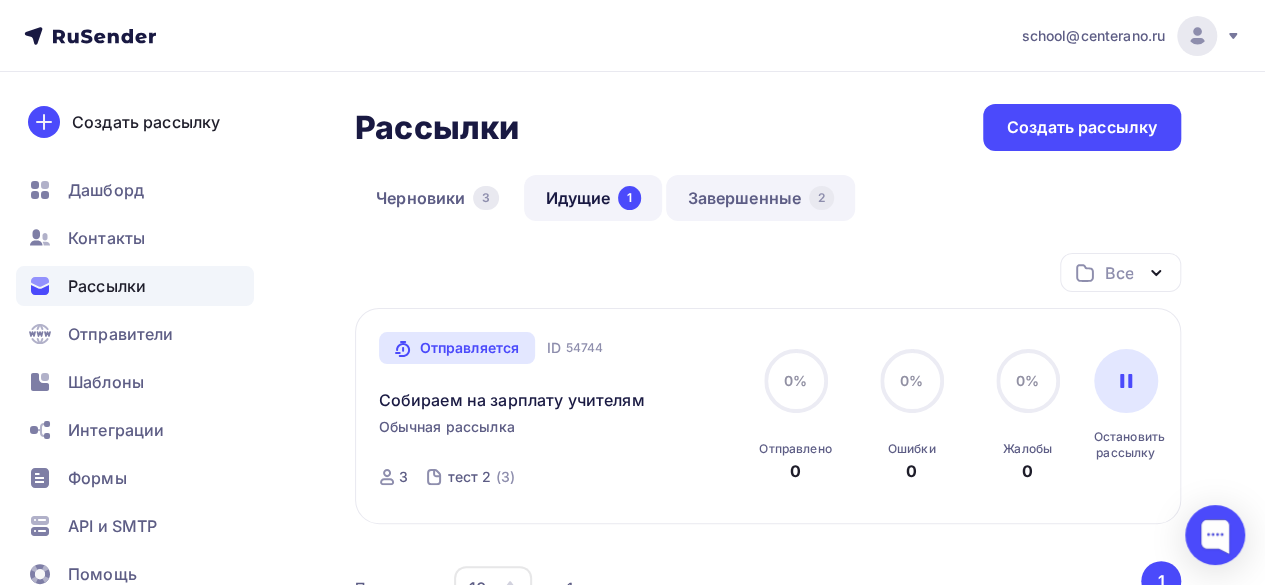 click on "Завершенные
2" at bounding box center [760, 198] 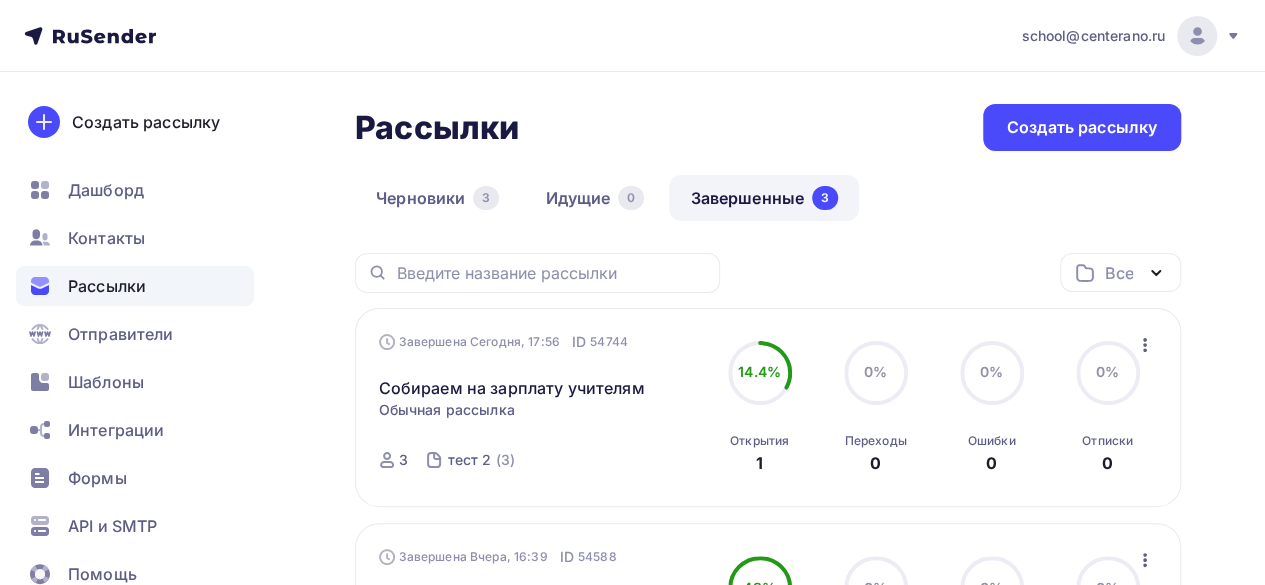scroll, scrollTop: 200, scrollLeft: 0, axis: vertical 